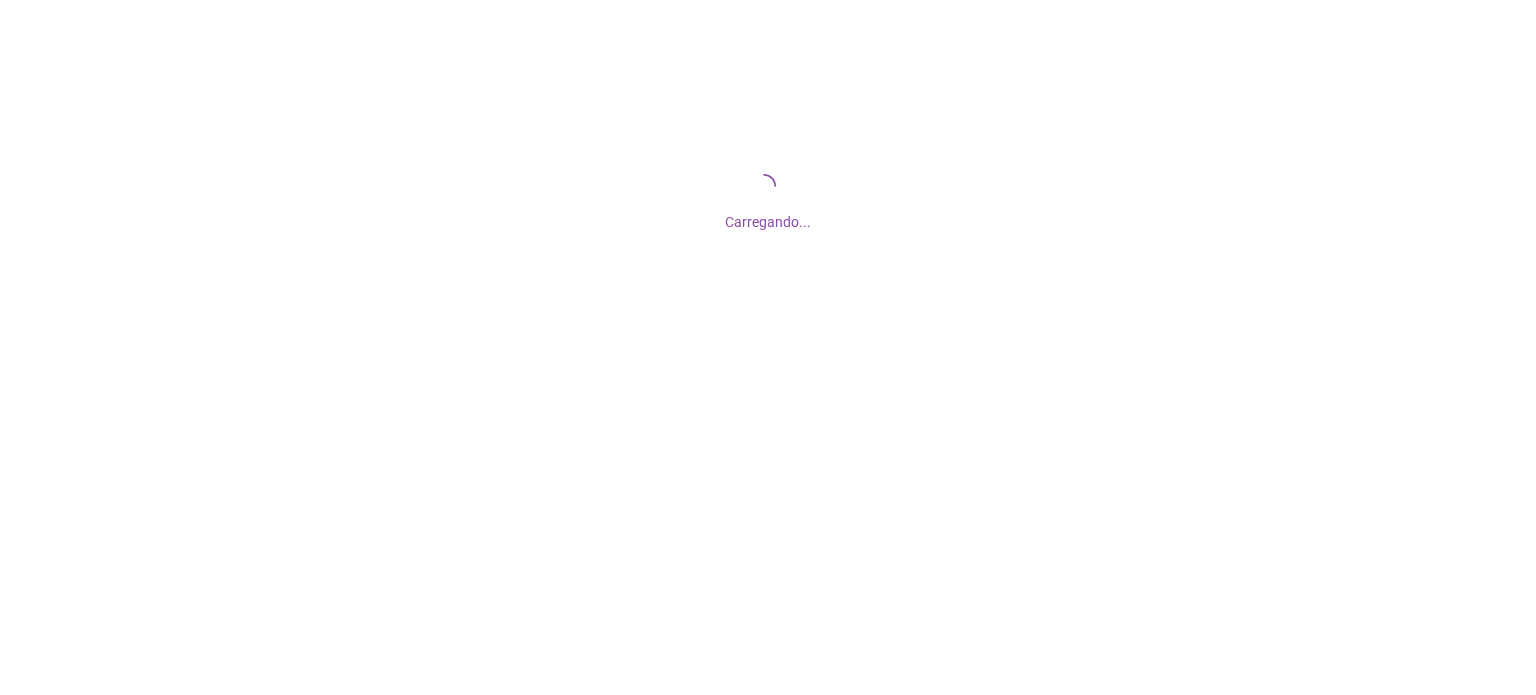 scroll, scrollTop: 0, scrollLeft: 0, axis: both 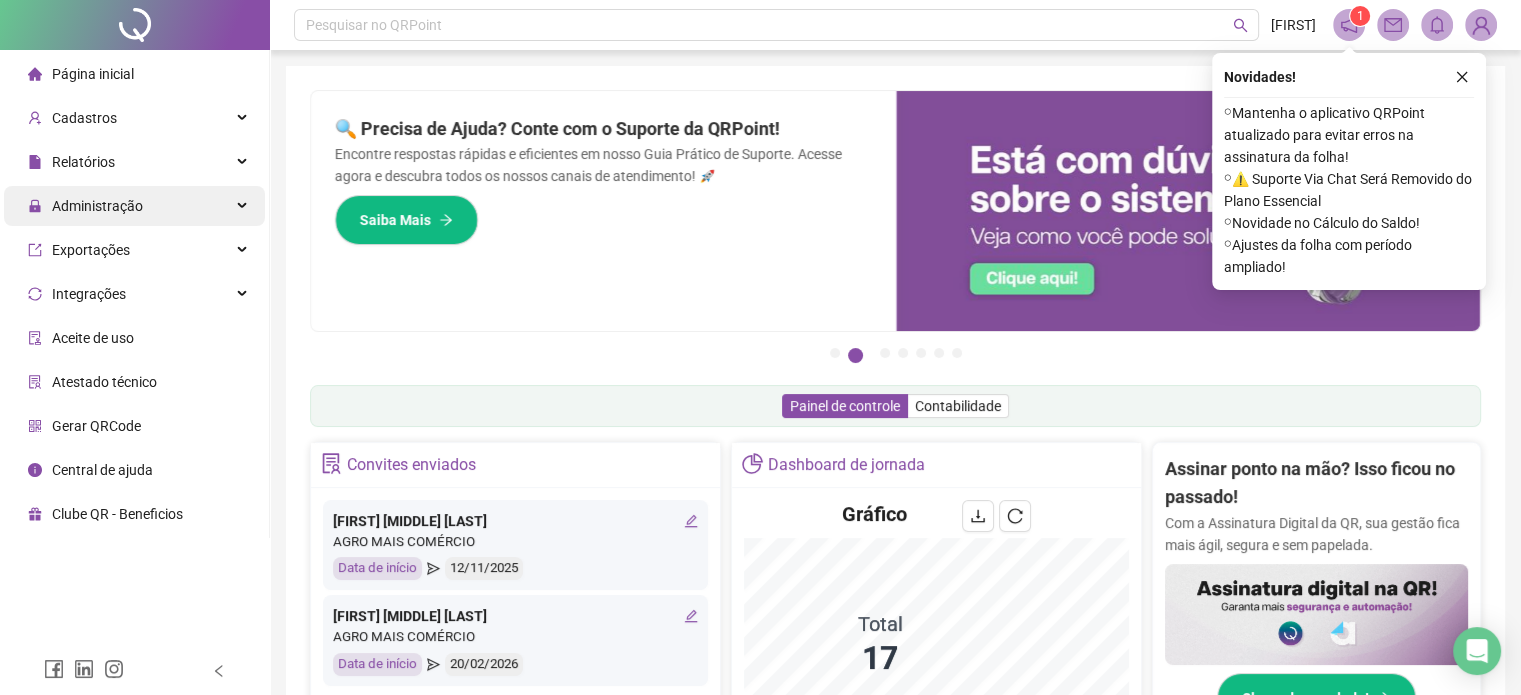 click on "Administração" at bounding box center [97, 206] 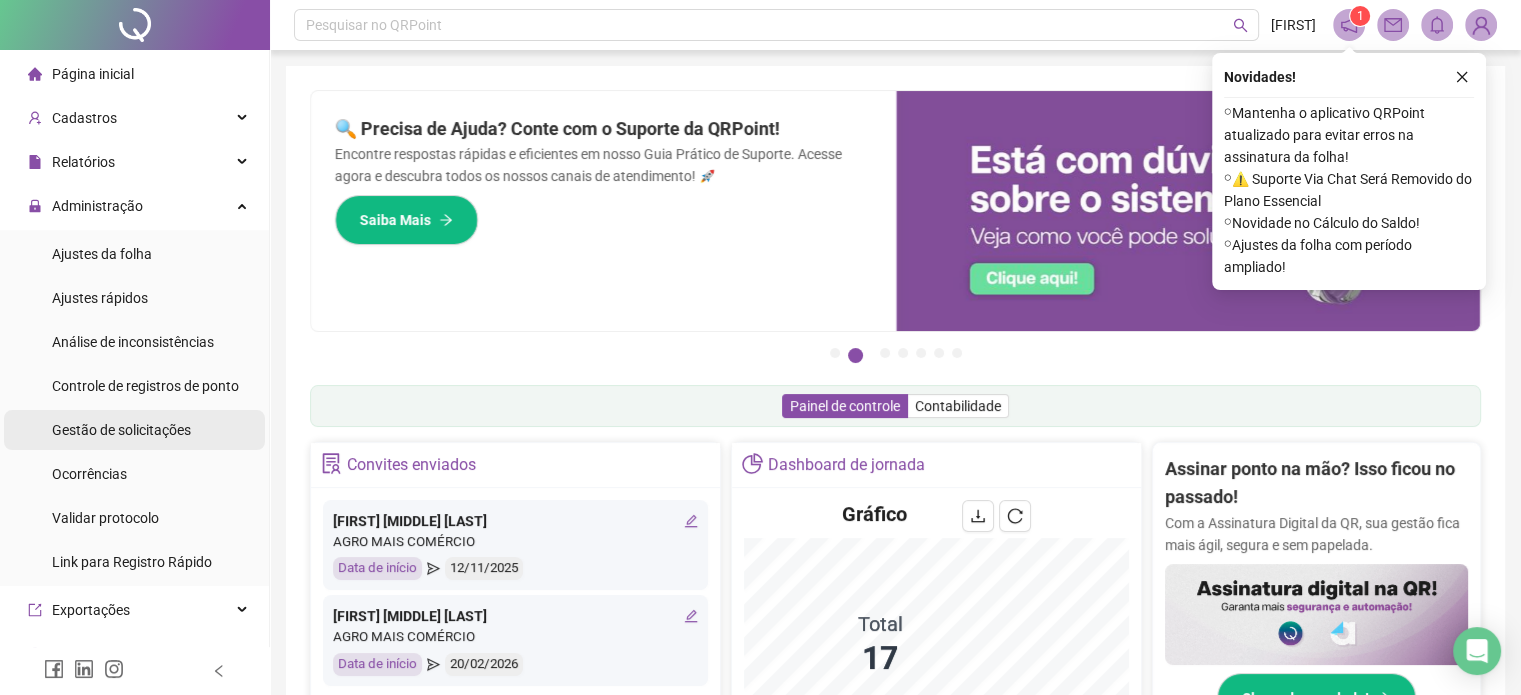 click on "Gestão de solicitações" at bounding box center (121, 430) 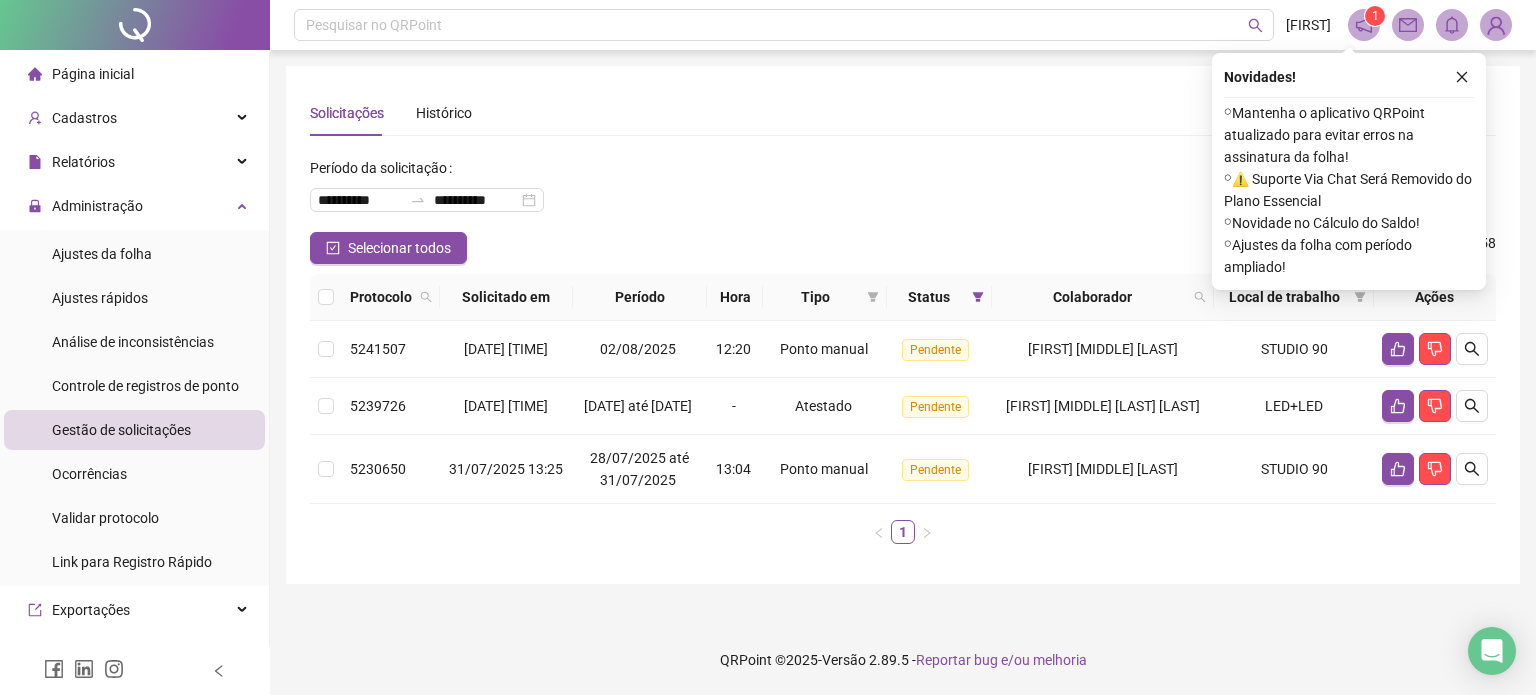type 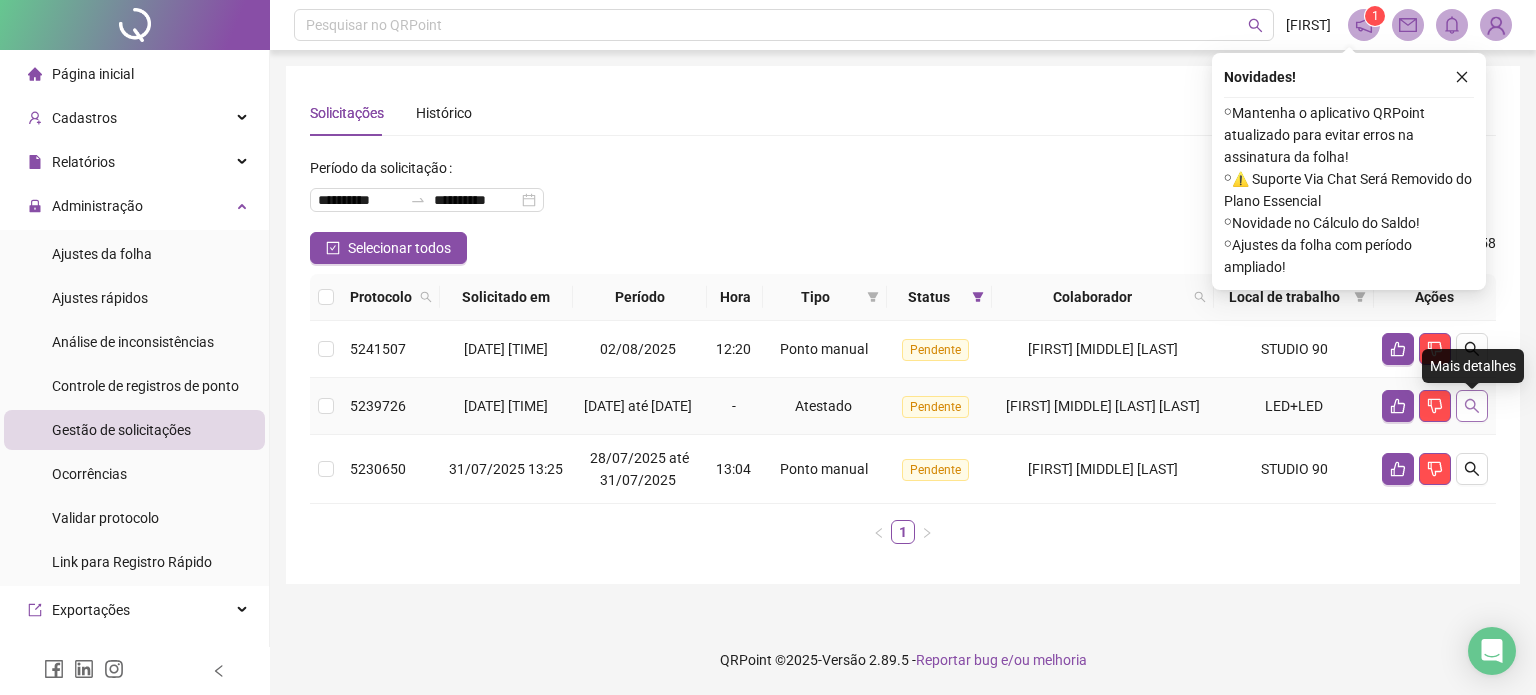 click 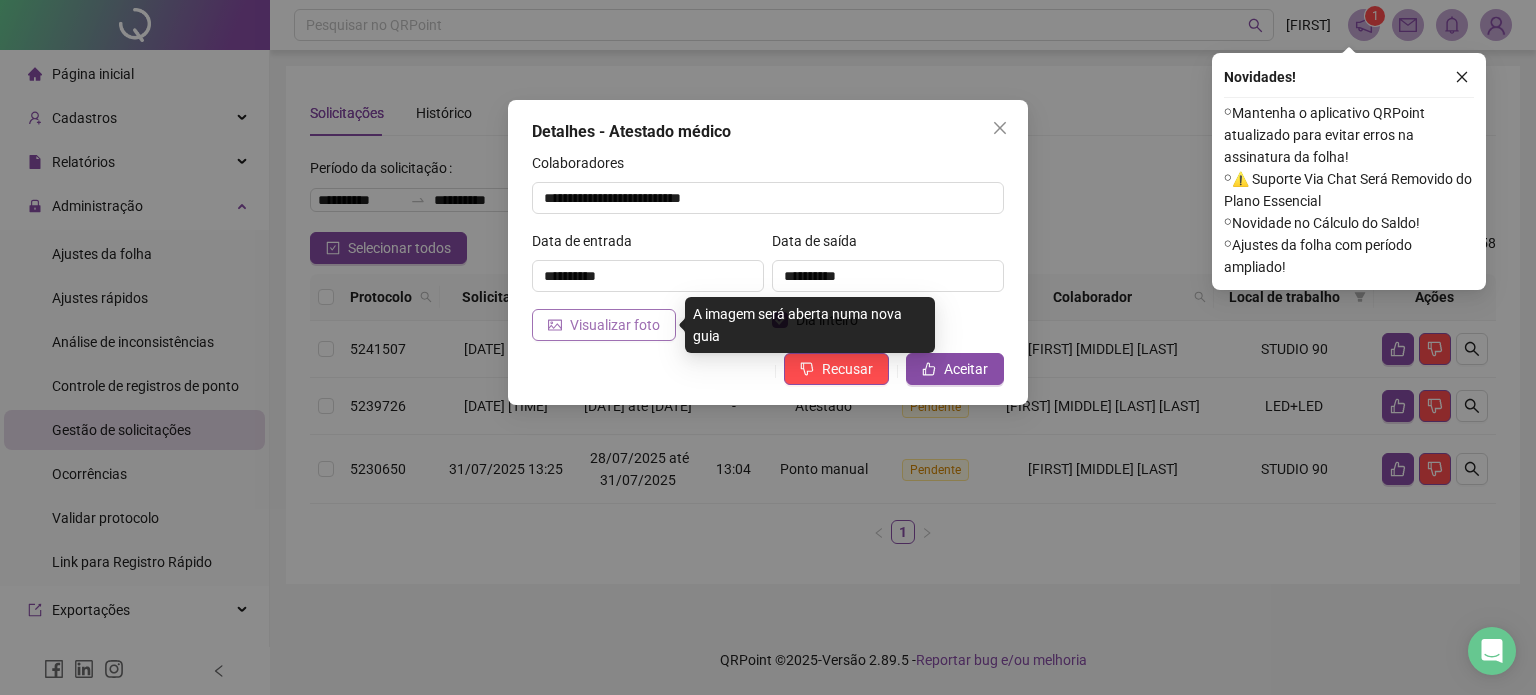 click on "Visualizar foto" at bounding box center (615, 325) 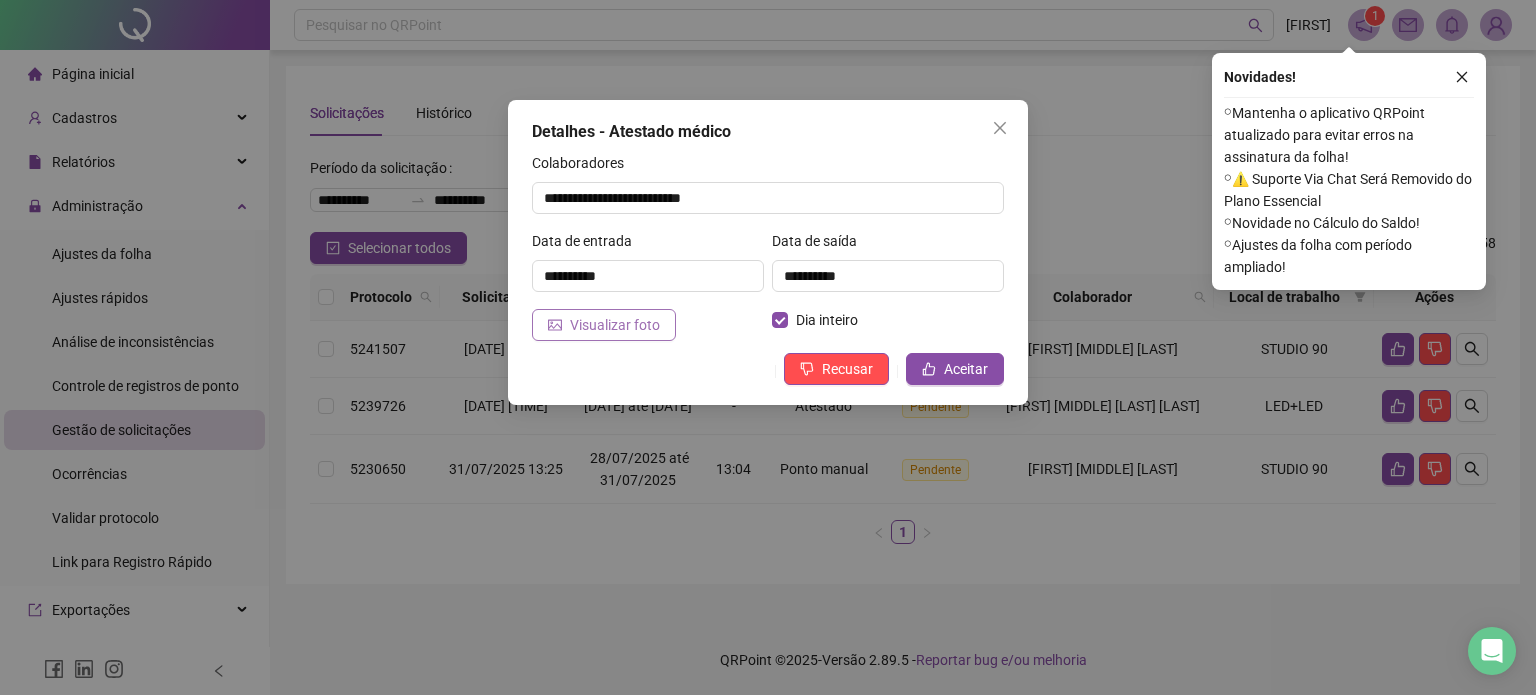 type 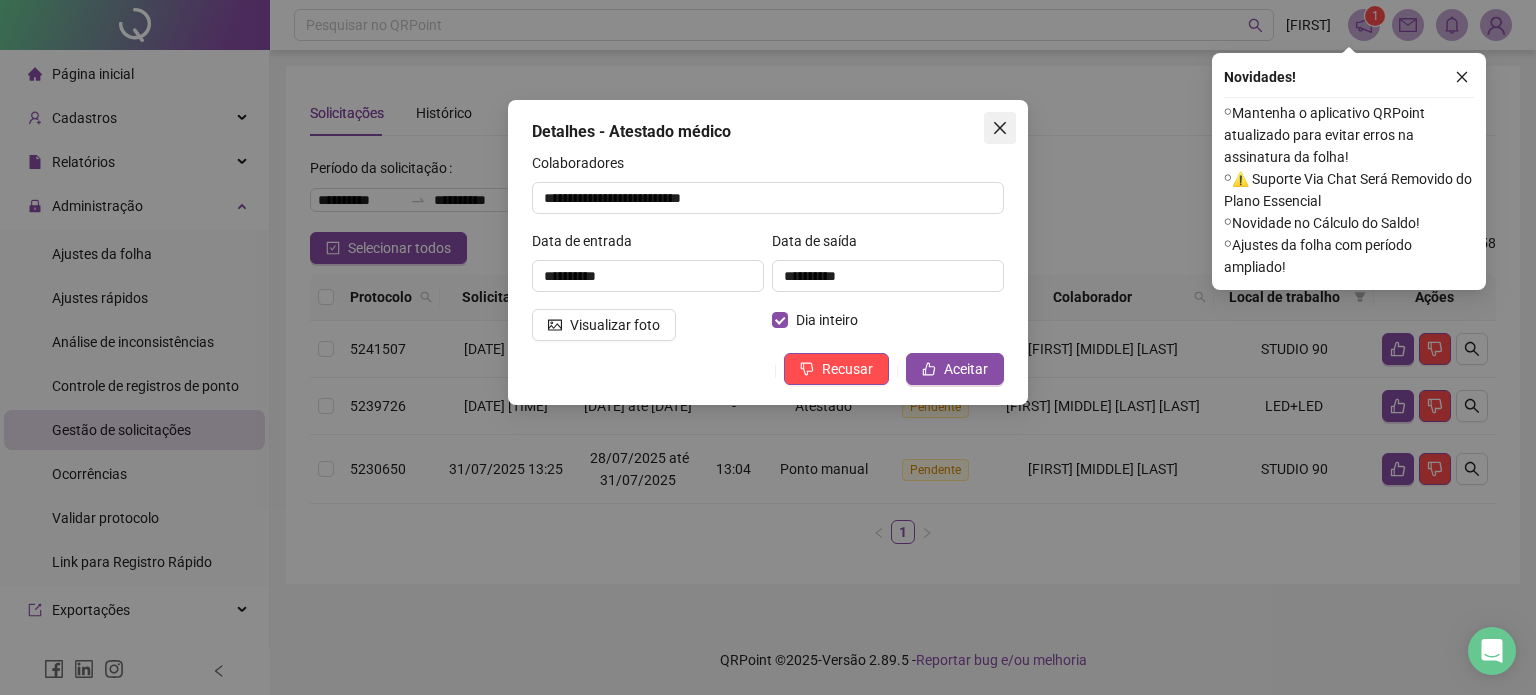 click 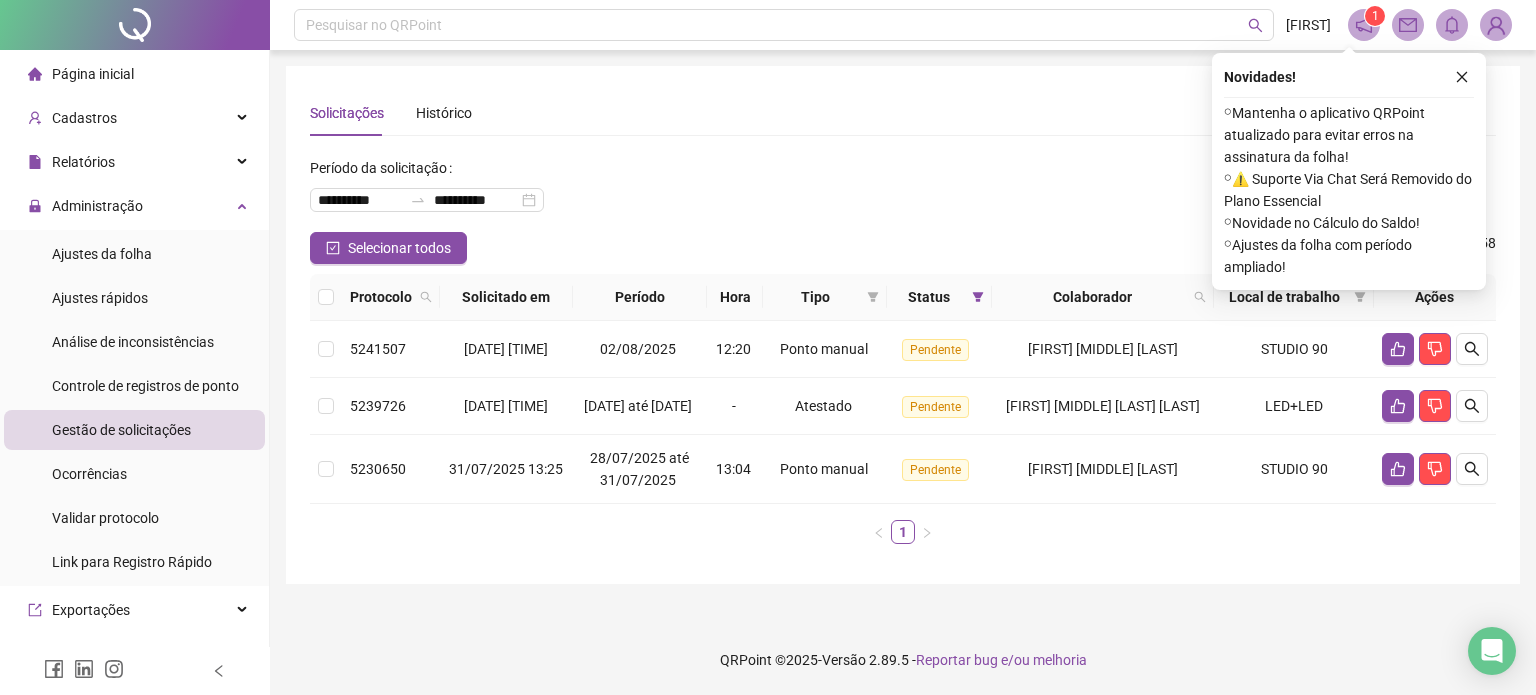 type 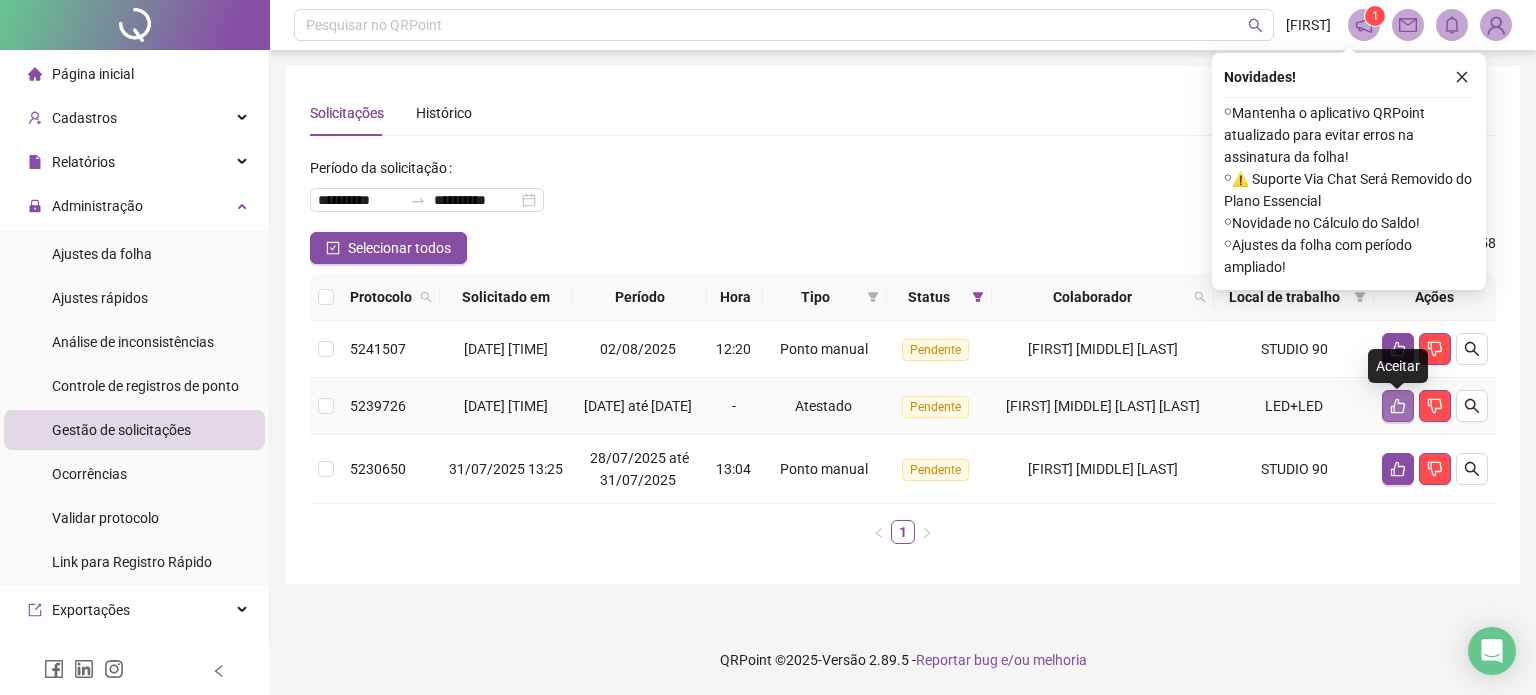 click 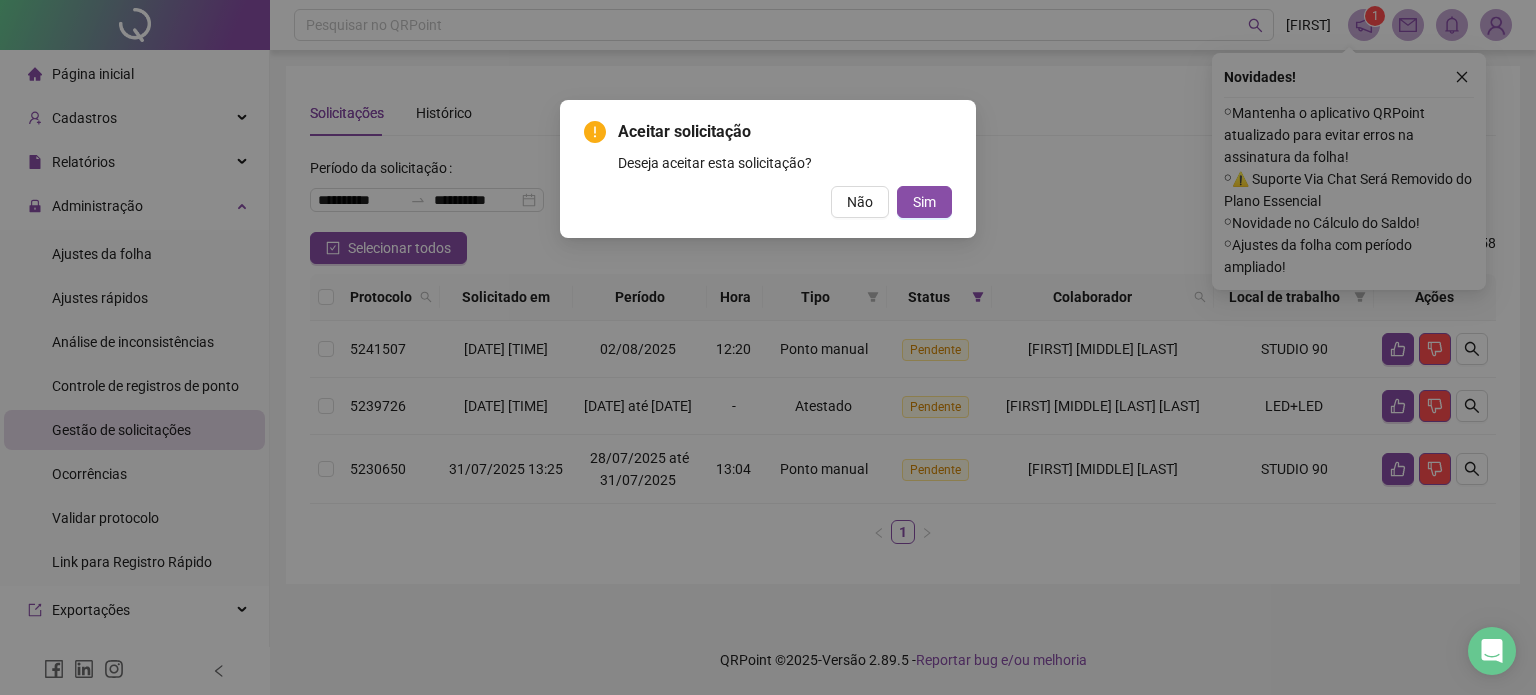 type 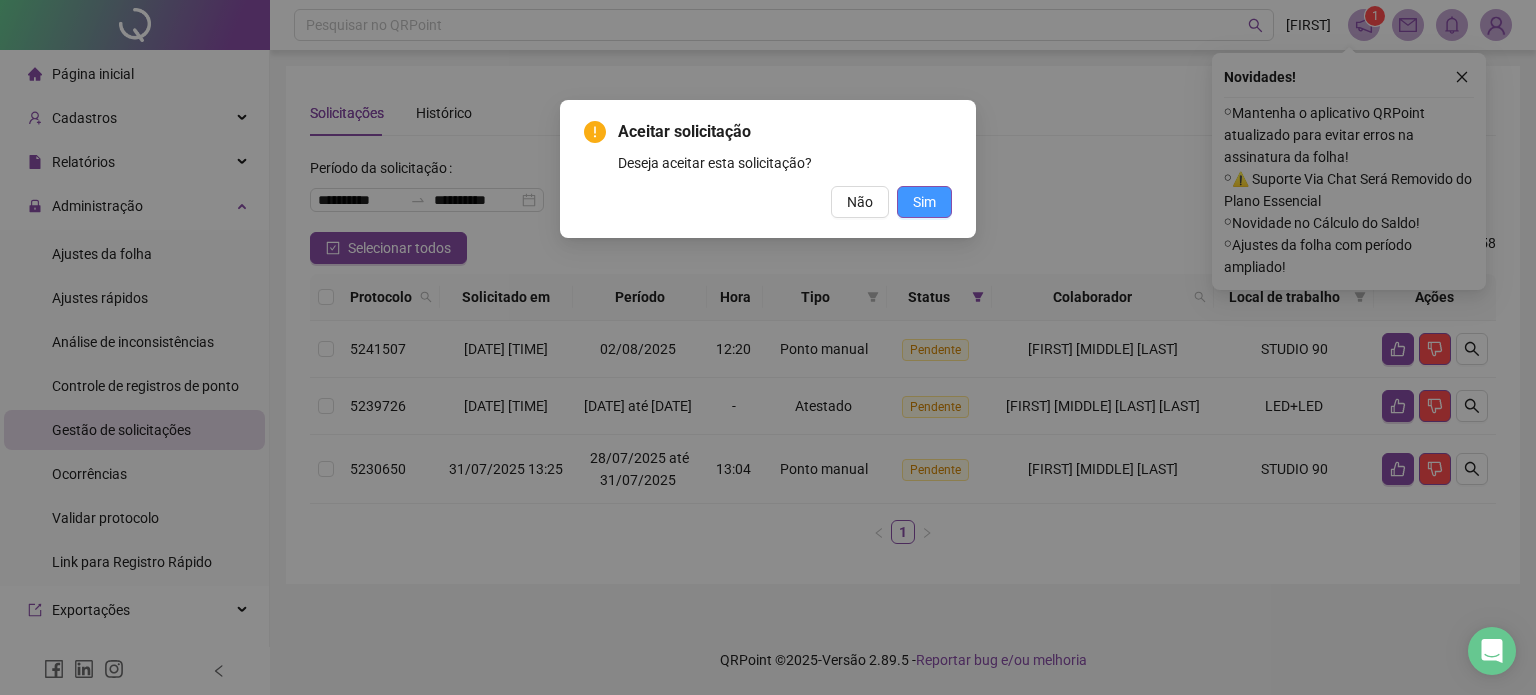 click on "Sim" at bounding box center [924, 202] 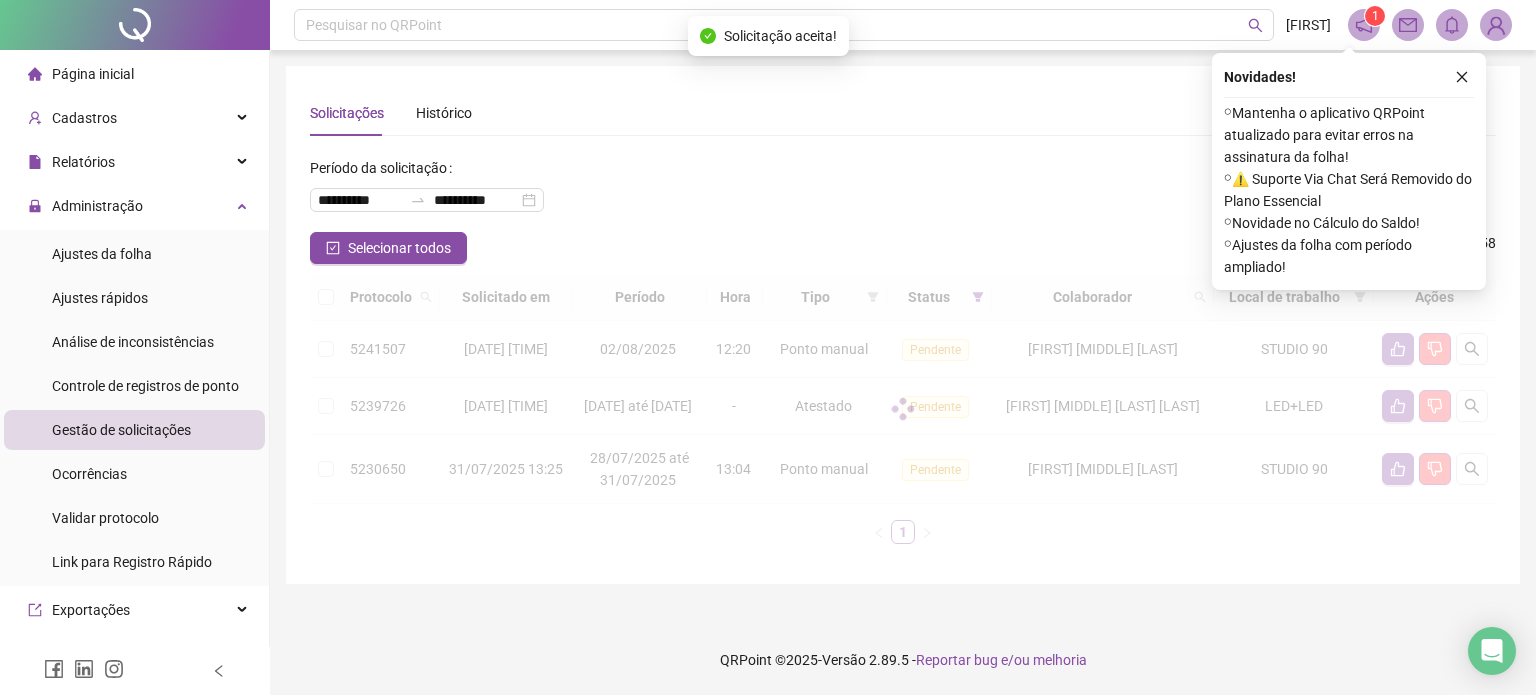 type 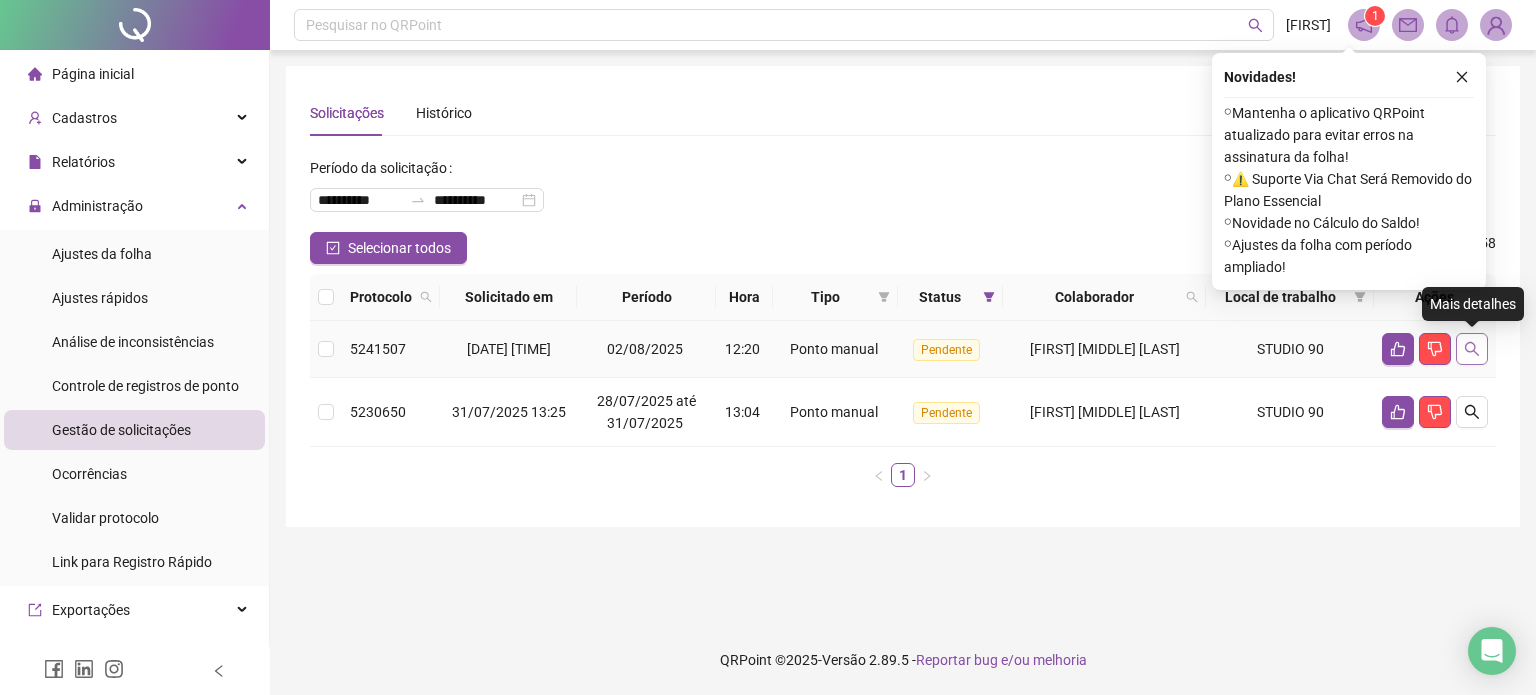 click 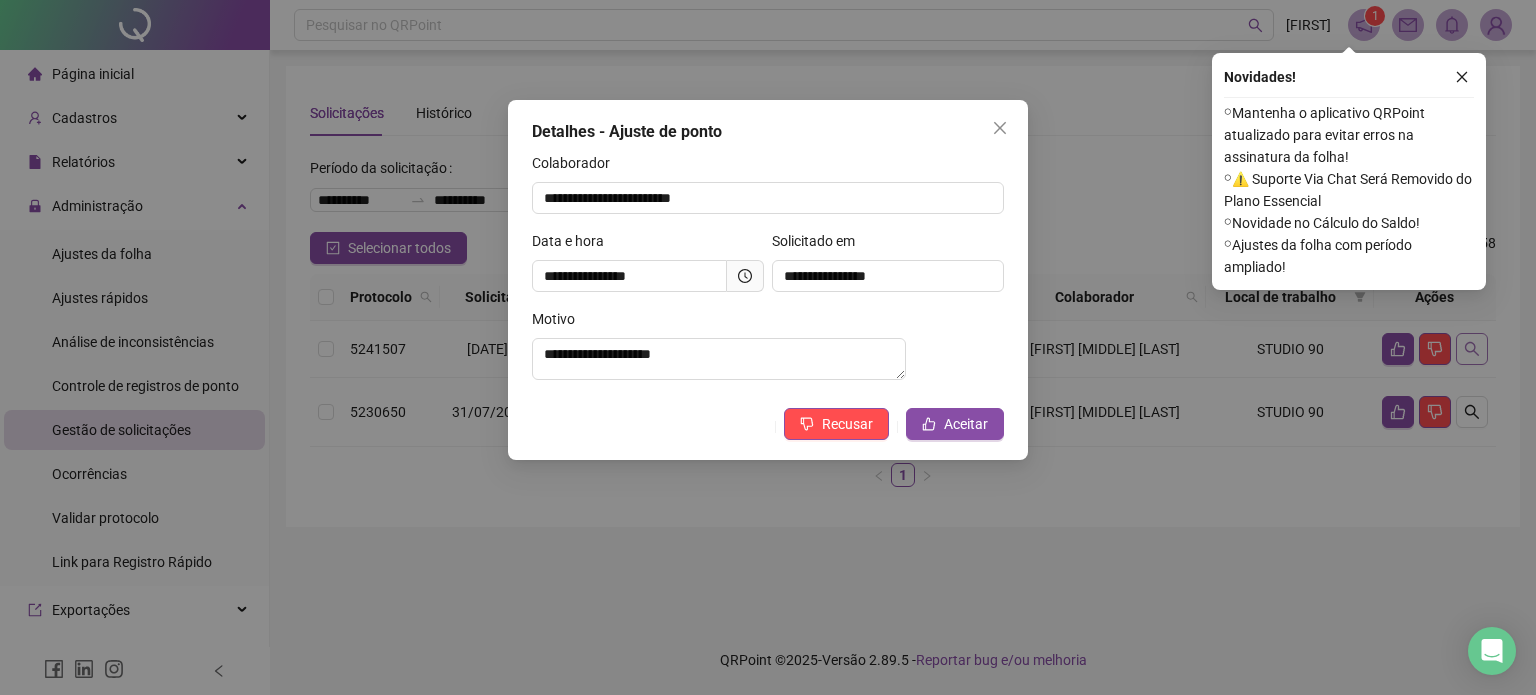 type 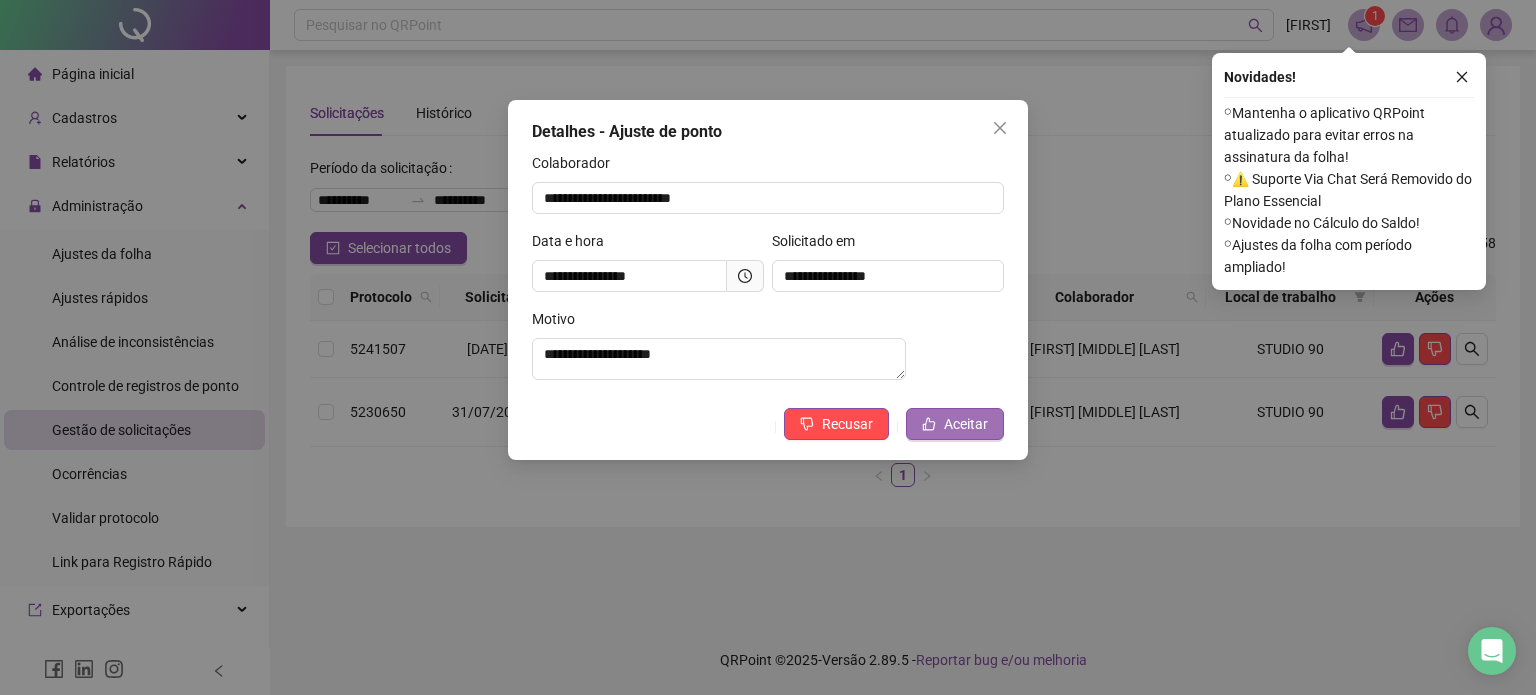click on "Aceitar" at bounding box center [966, 424] 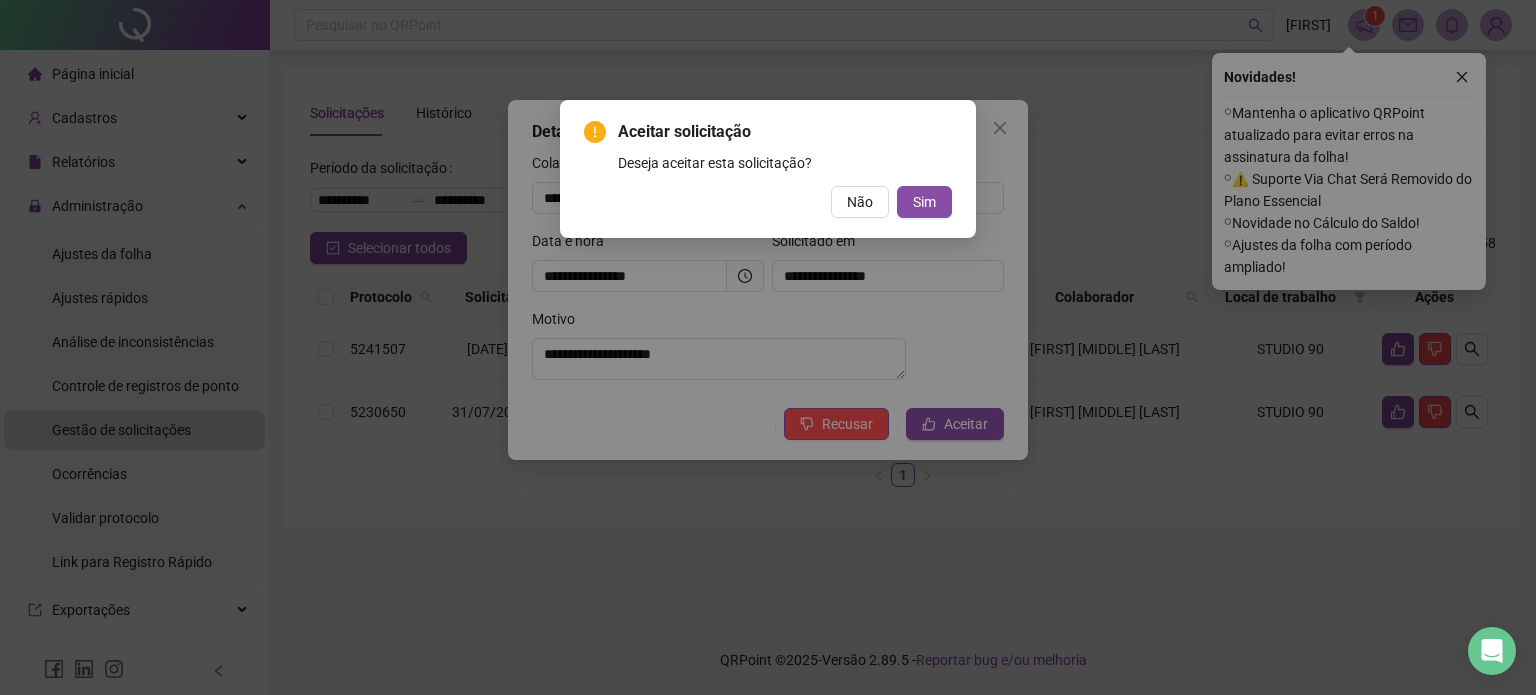 type 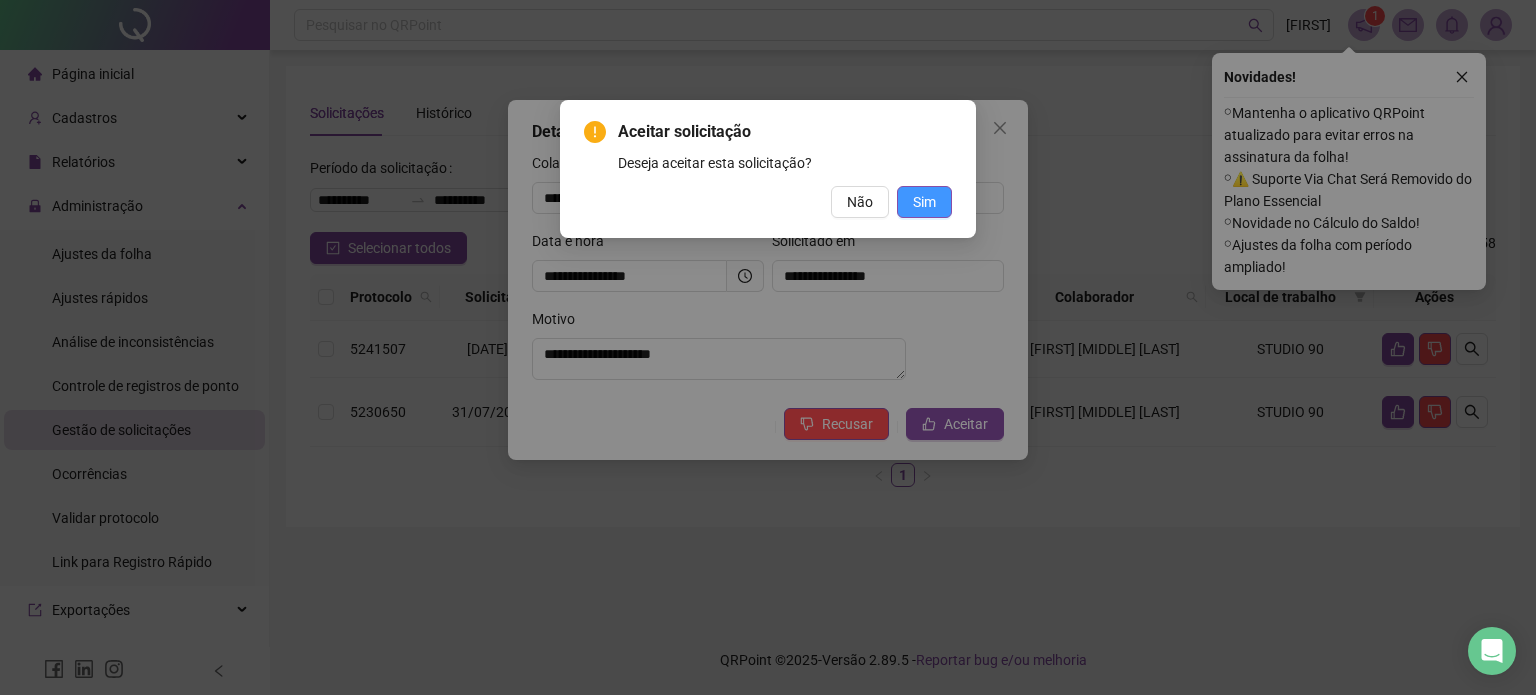 click on "Sim" at bounding box center (924, 202) 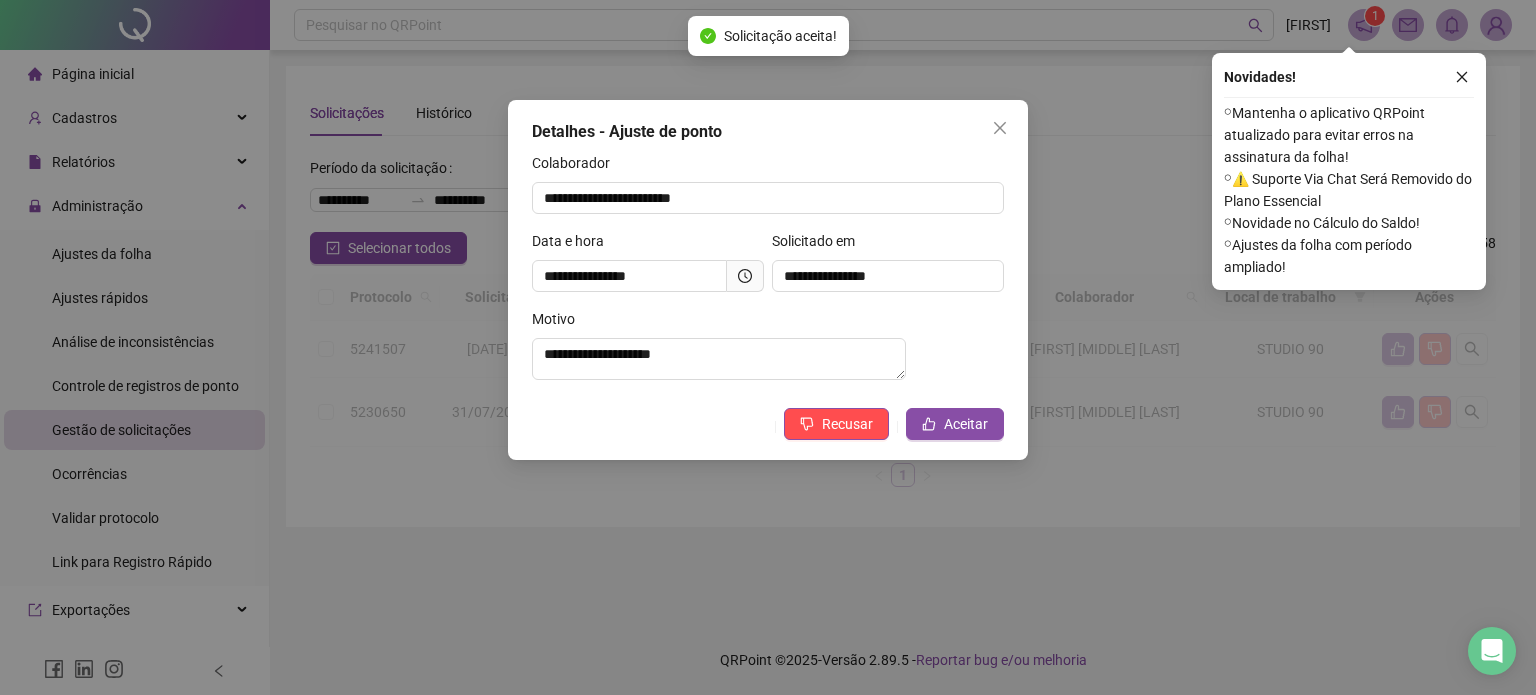 type 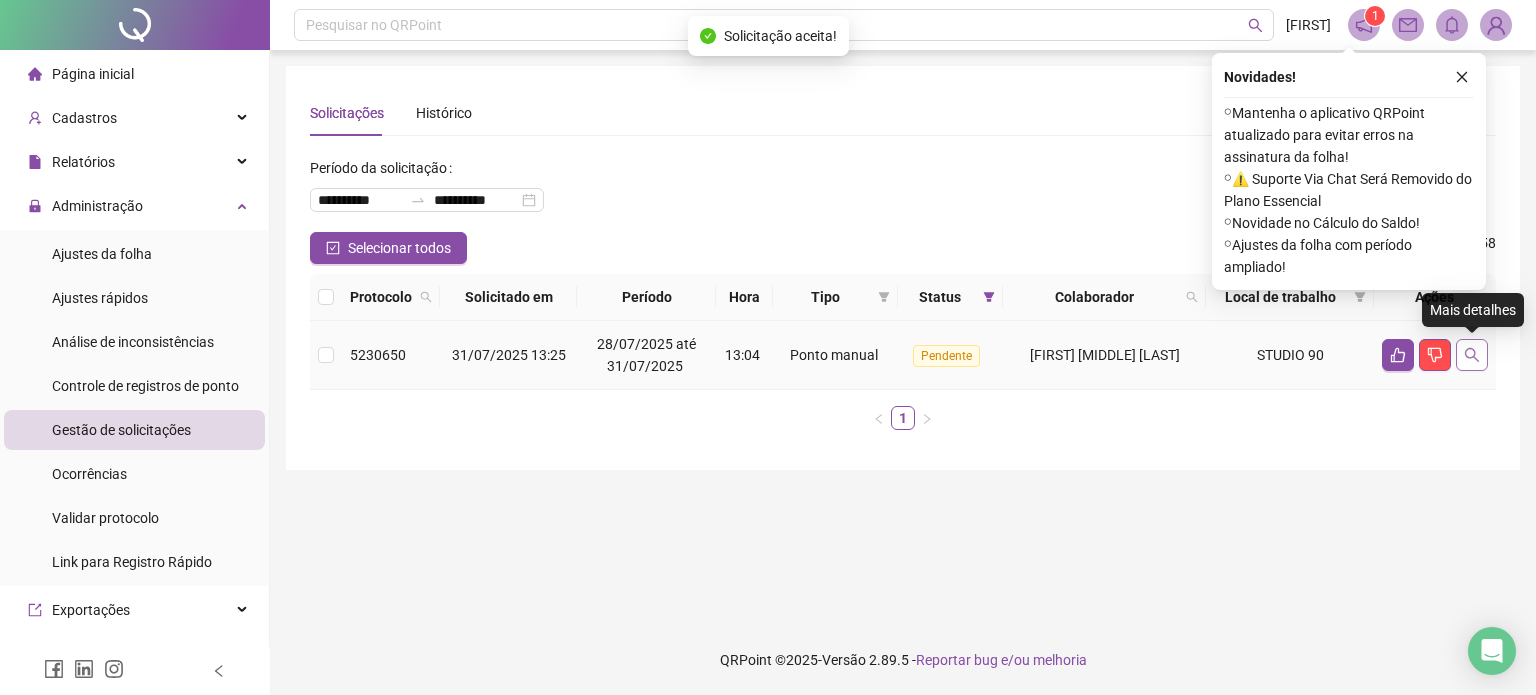 click 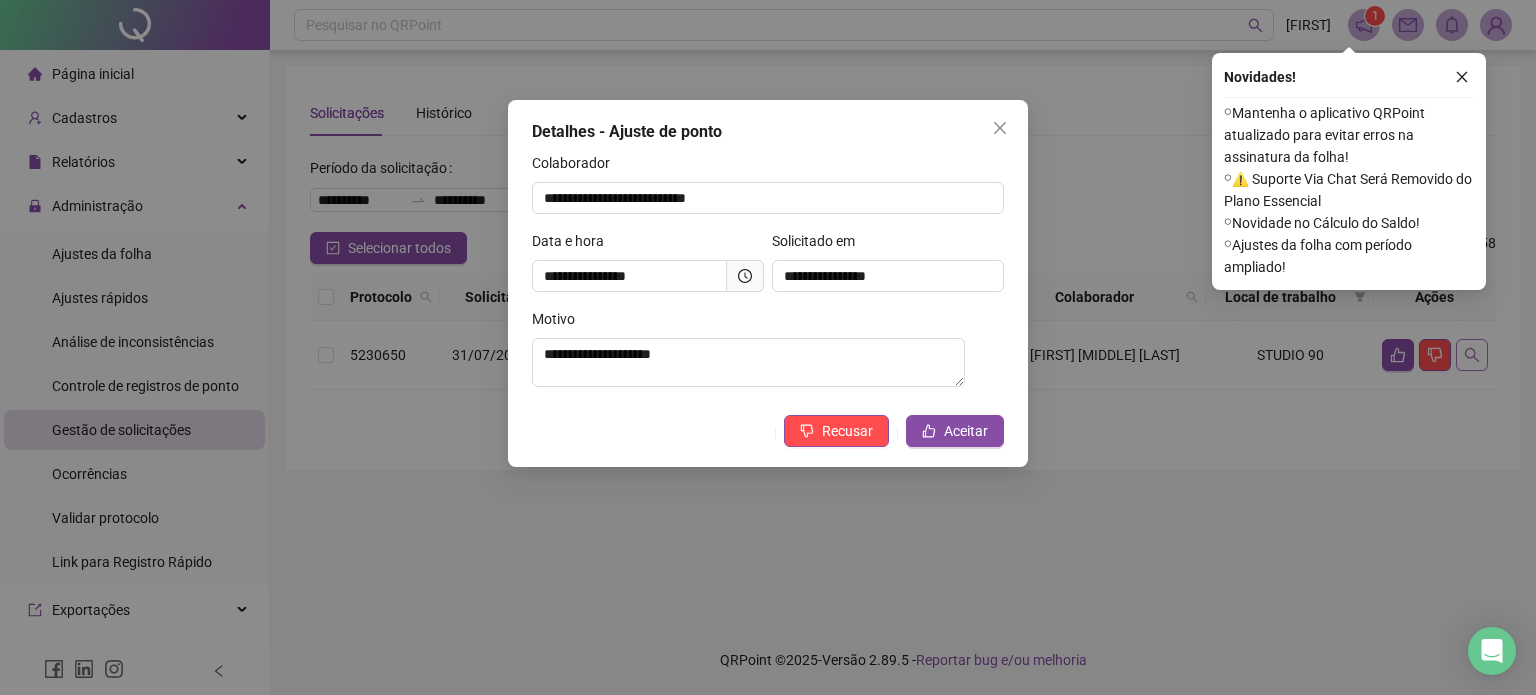 type 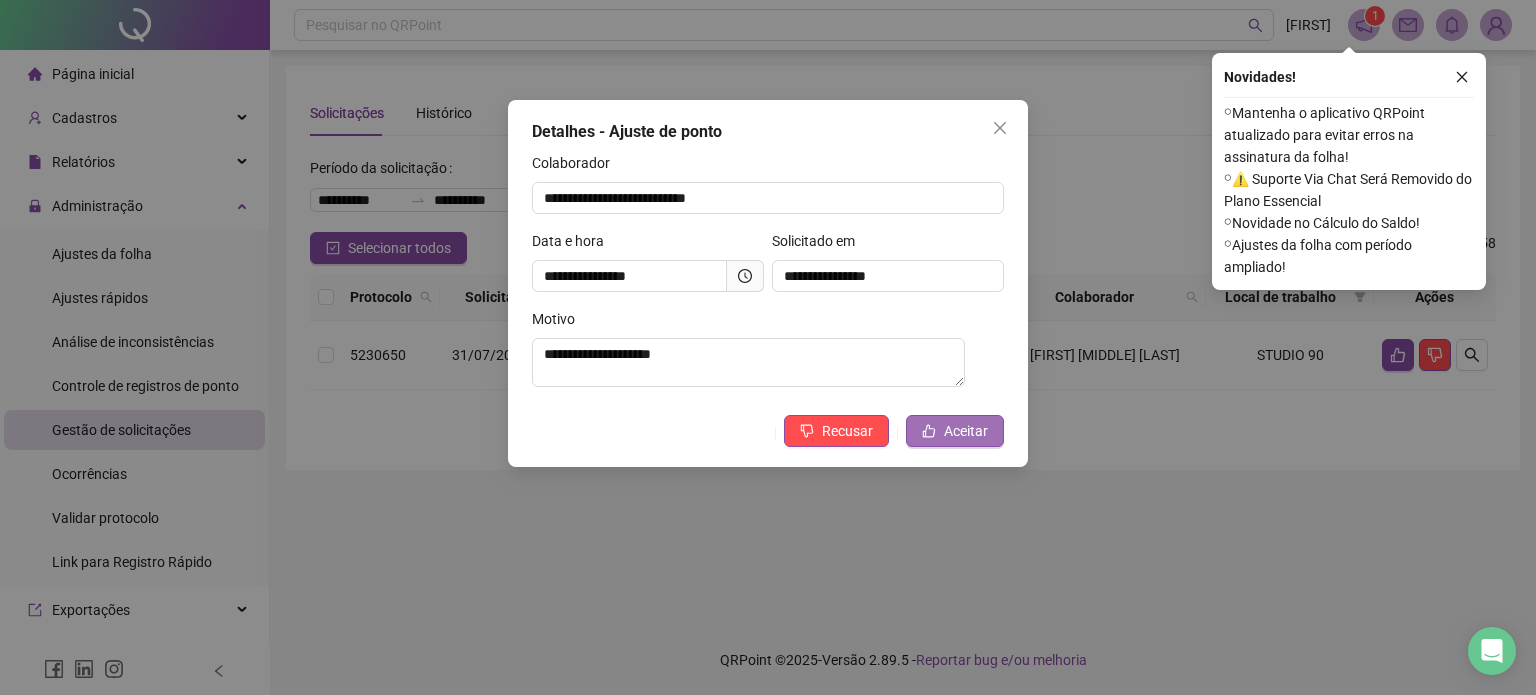 click on "Aceitar" at bounding box center [966, 431] 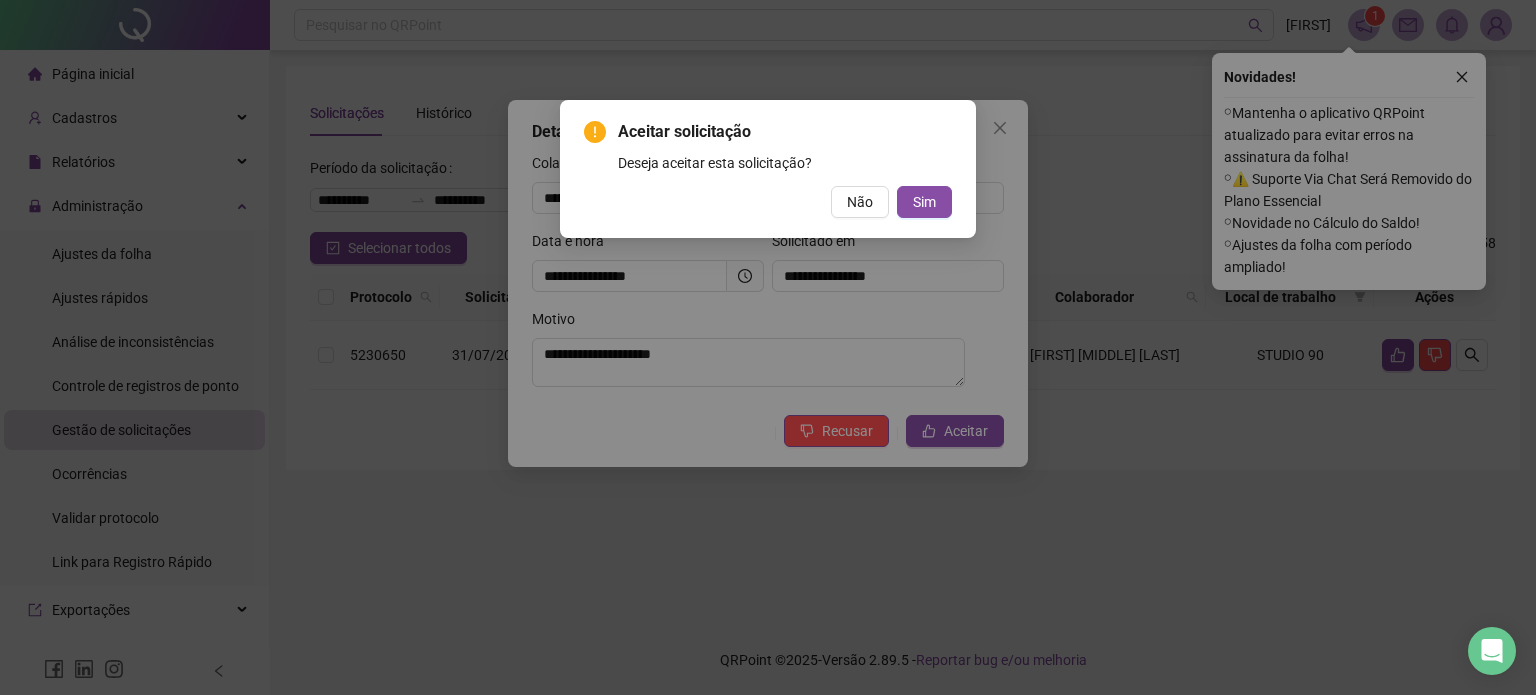 type 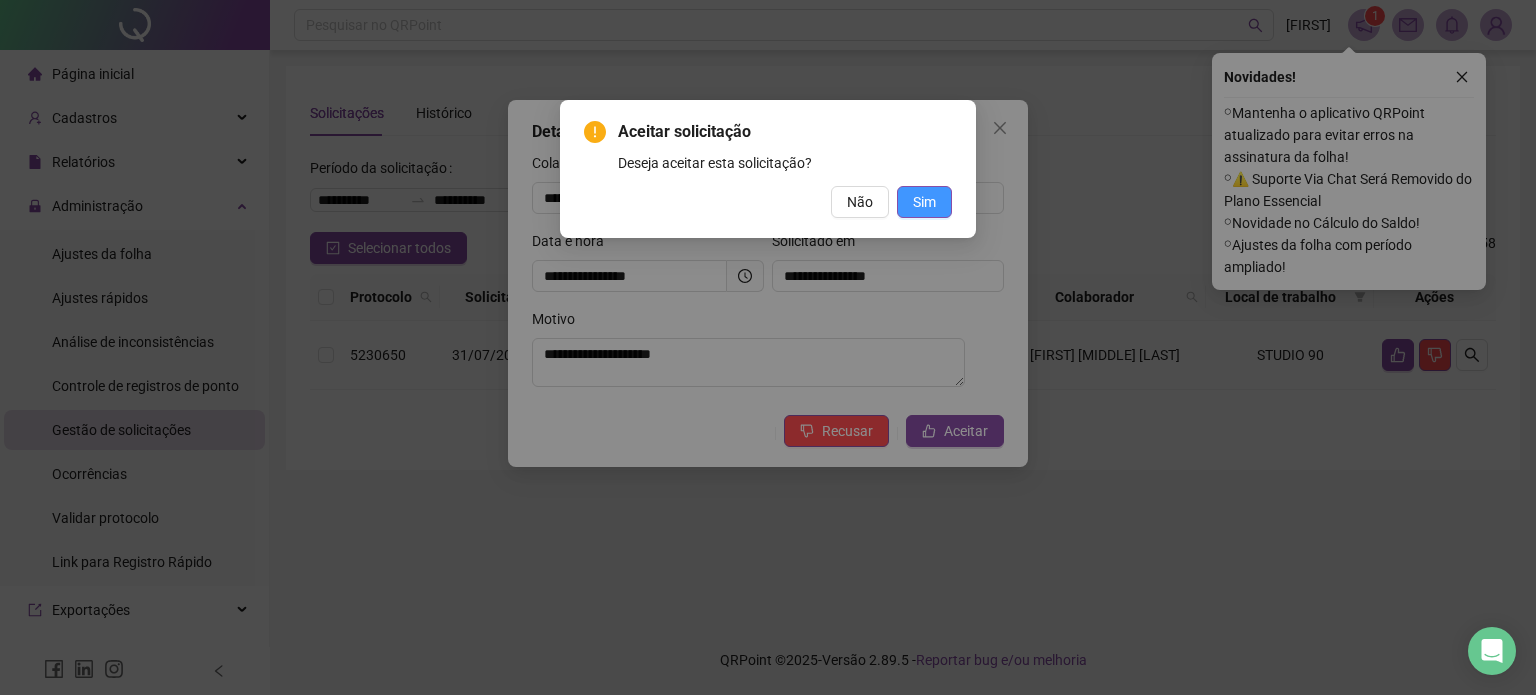 click on "Sim" at bounding box center [924, 202] 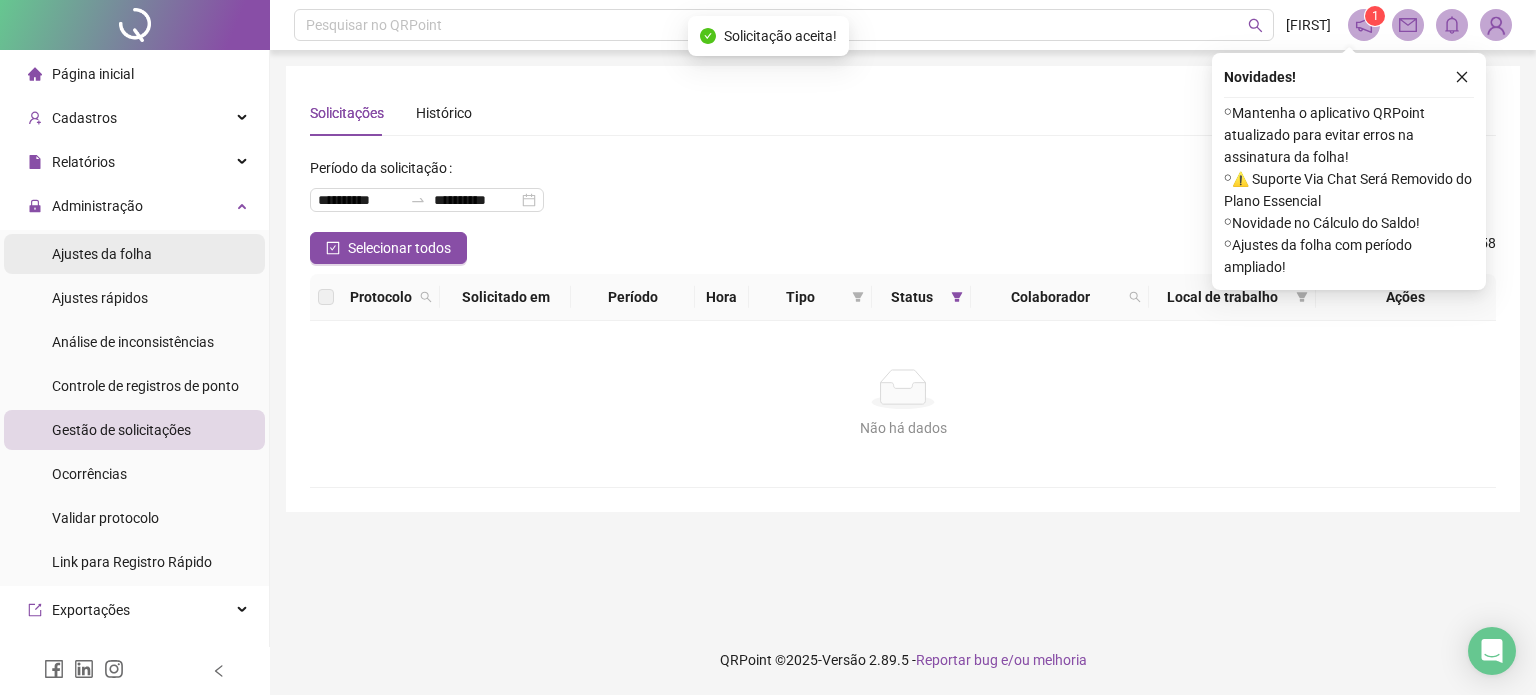 click on "Ajustes da folha" at bounding box center [102, 254] 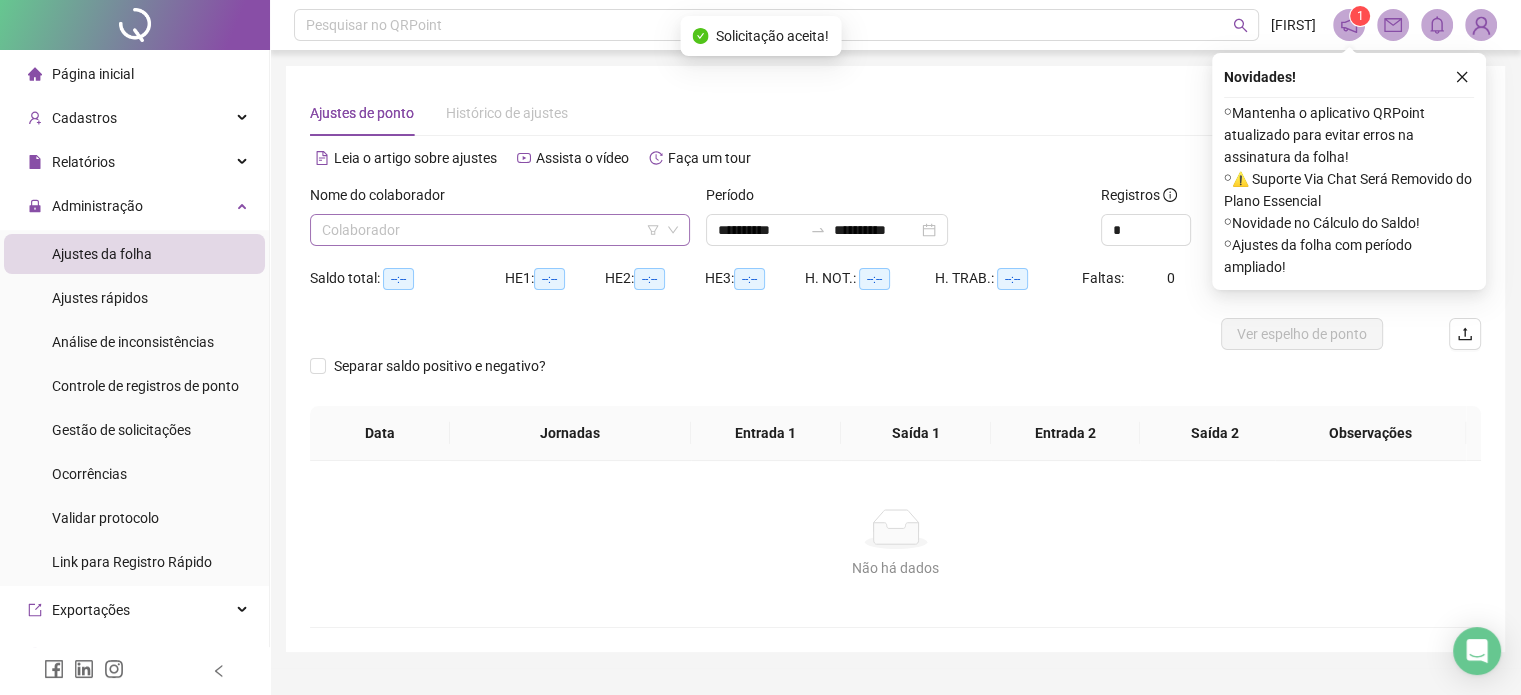 type 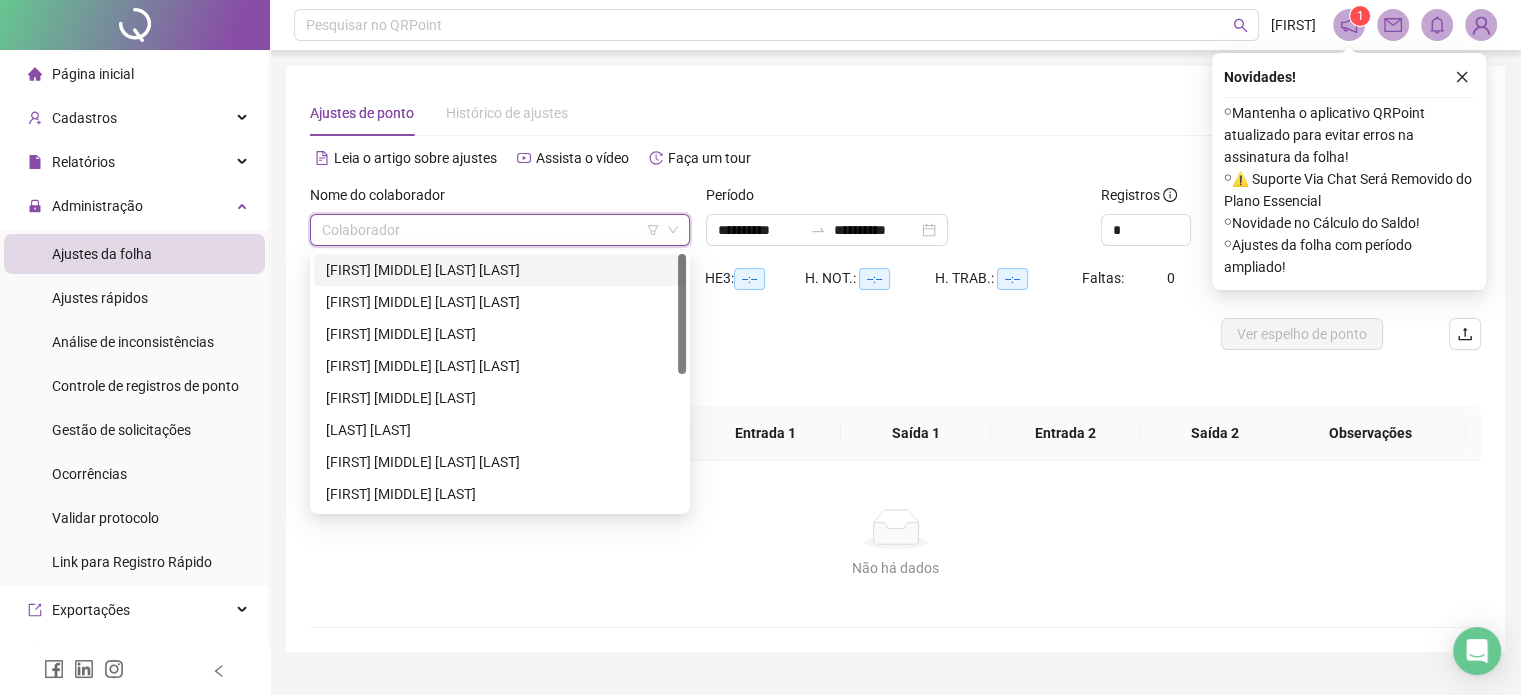 click at bounding box center [491, 230] 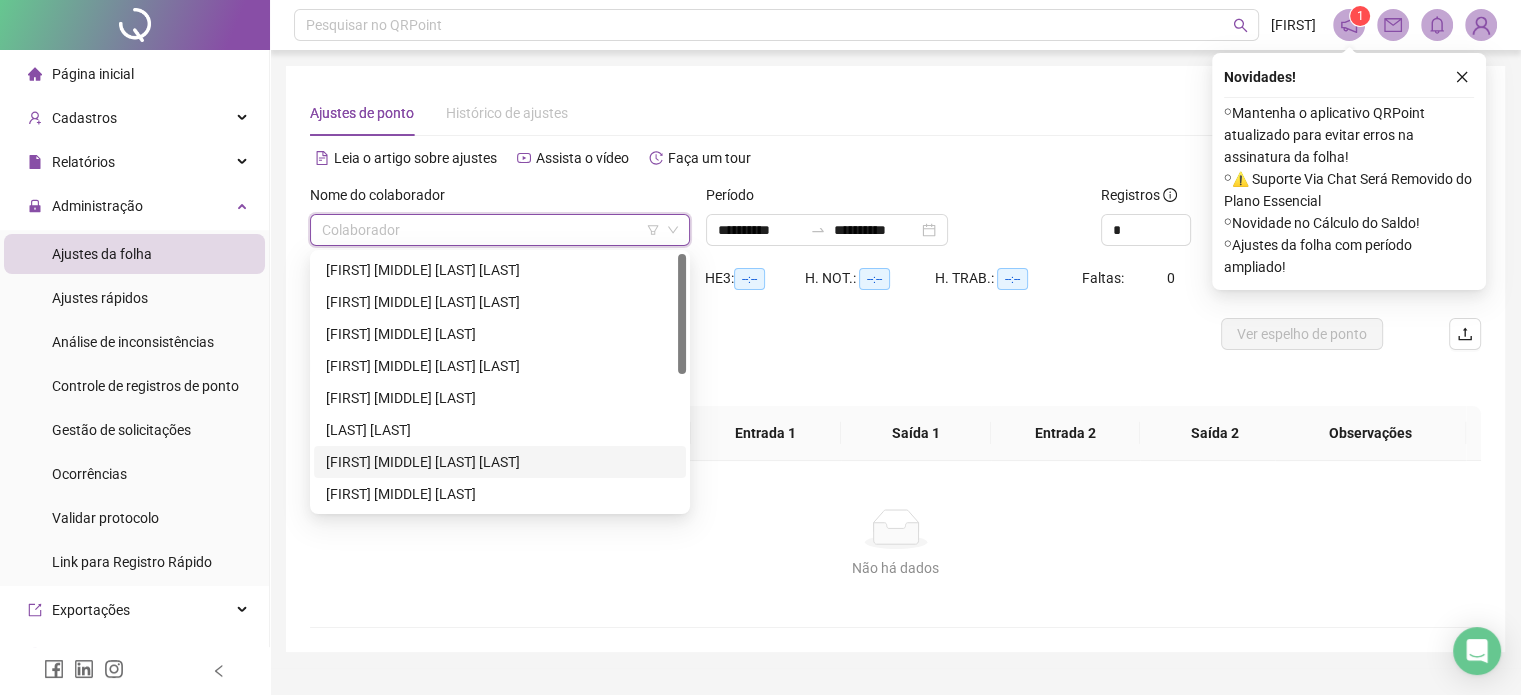 scroll, scrollTop: 288, scrollLeft: 0, axis: vertical 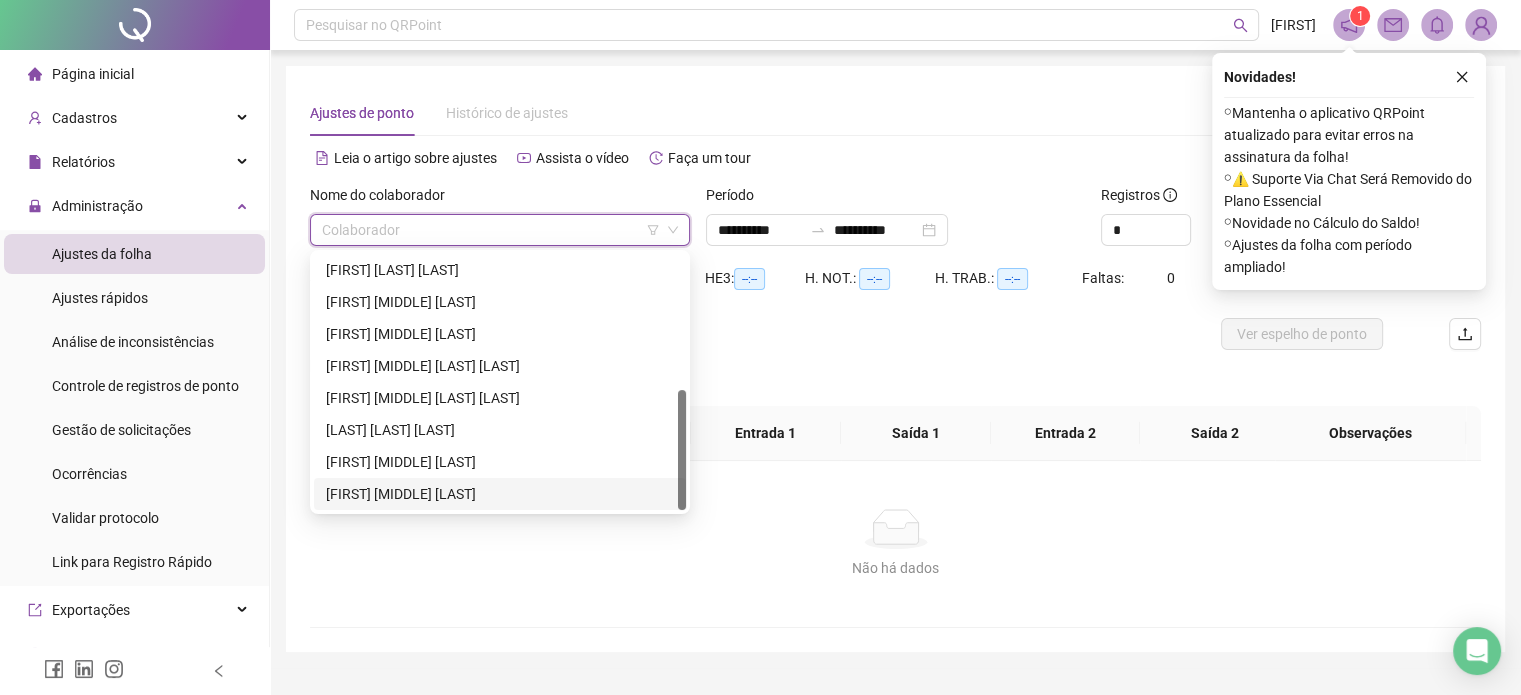 click on "[FIRST] [MIDDLE] [LAST]" at bounding box center [500, 494] 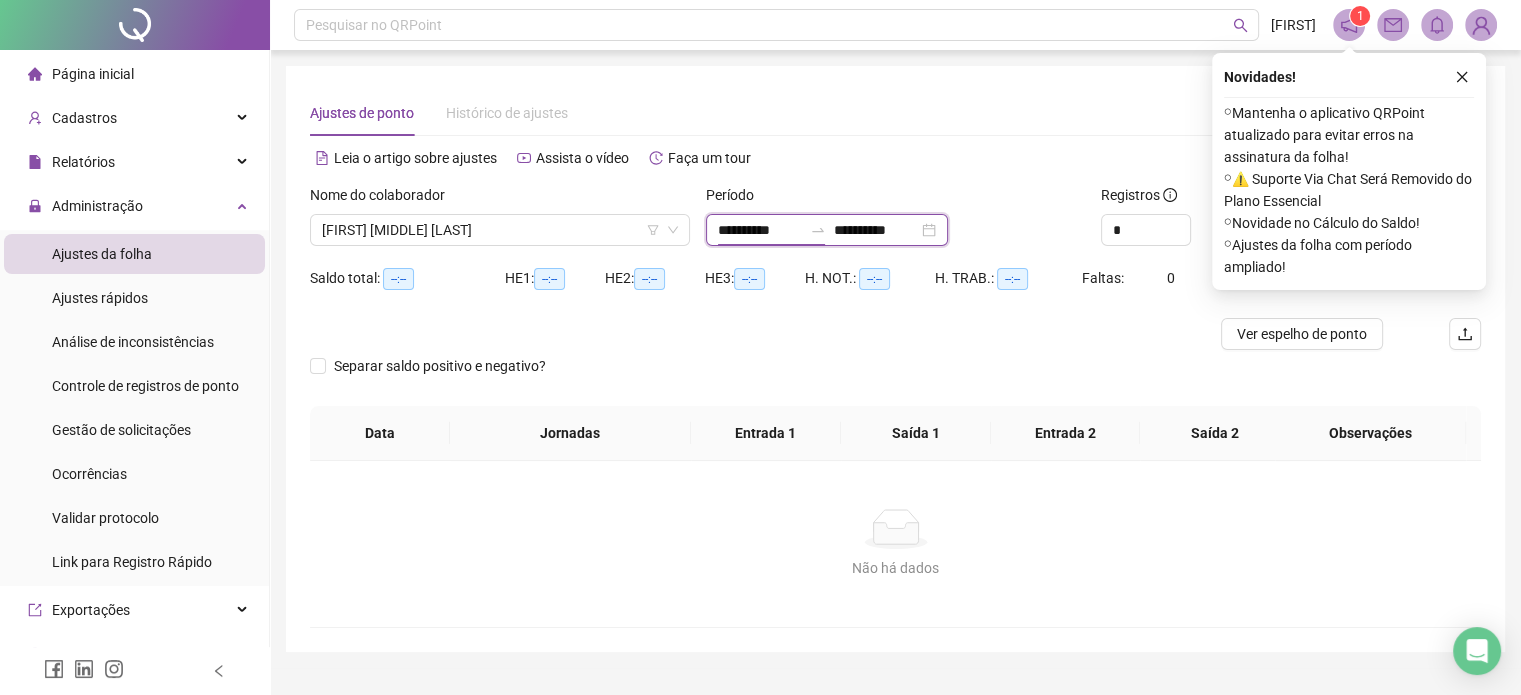 click on "**********" at bounding box center (760, 230) 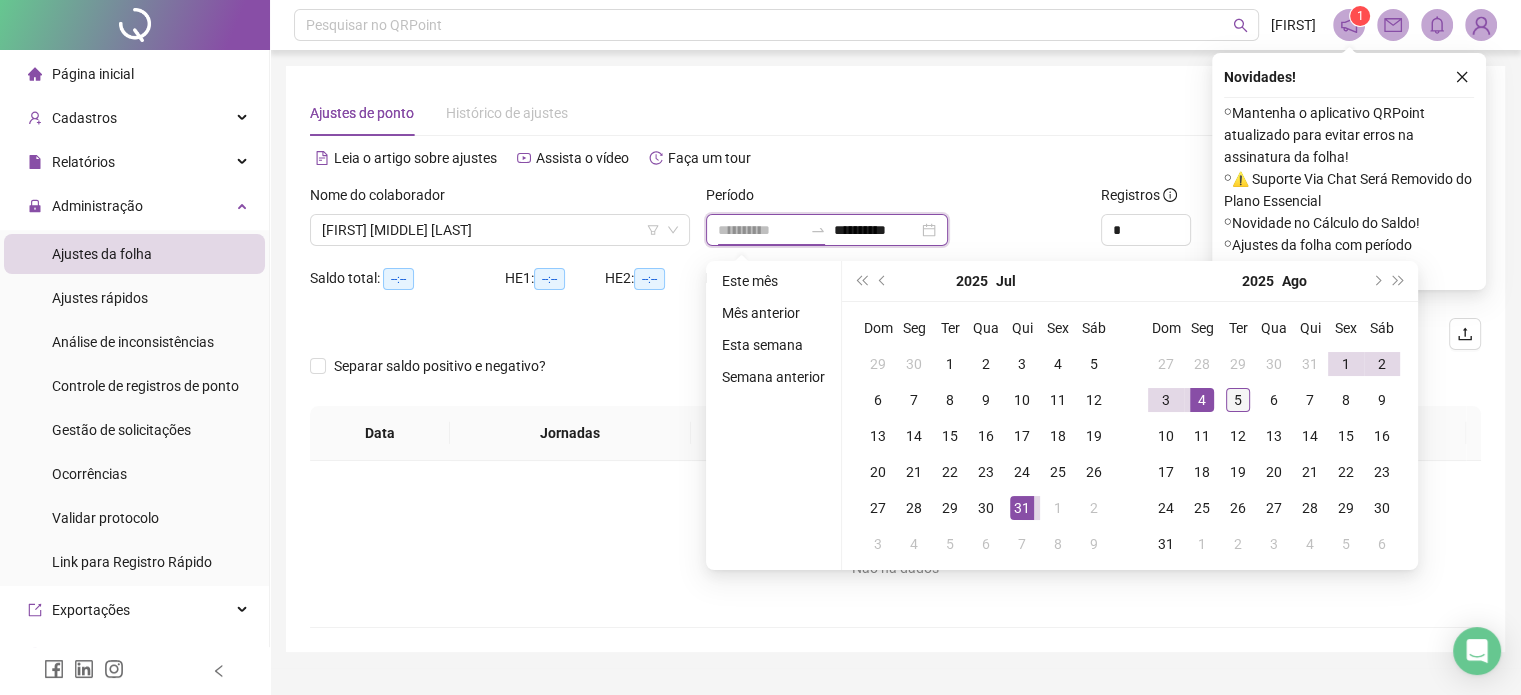 type on "**********" 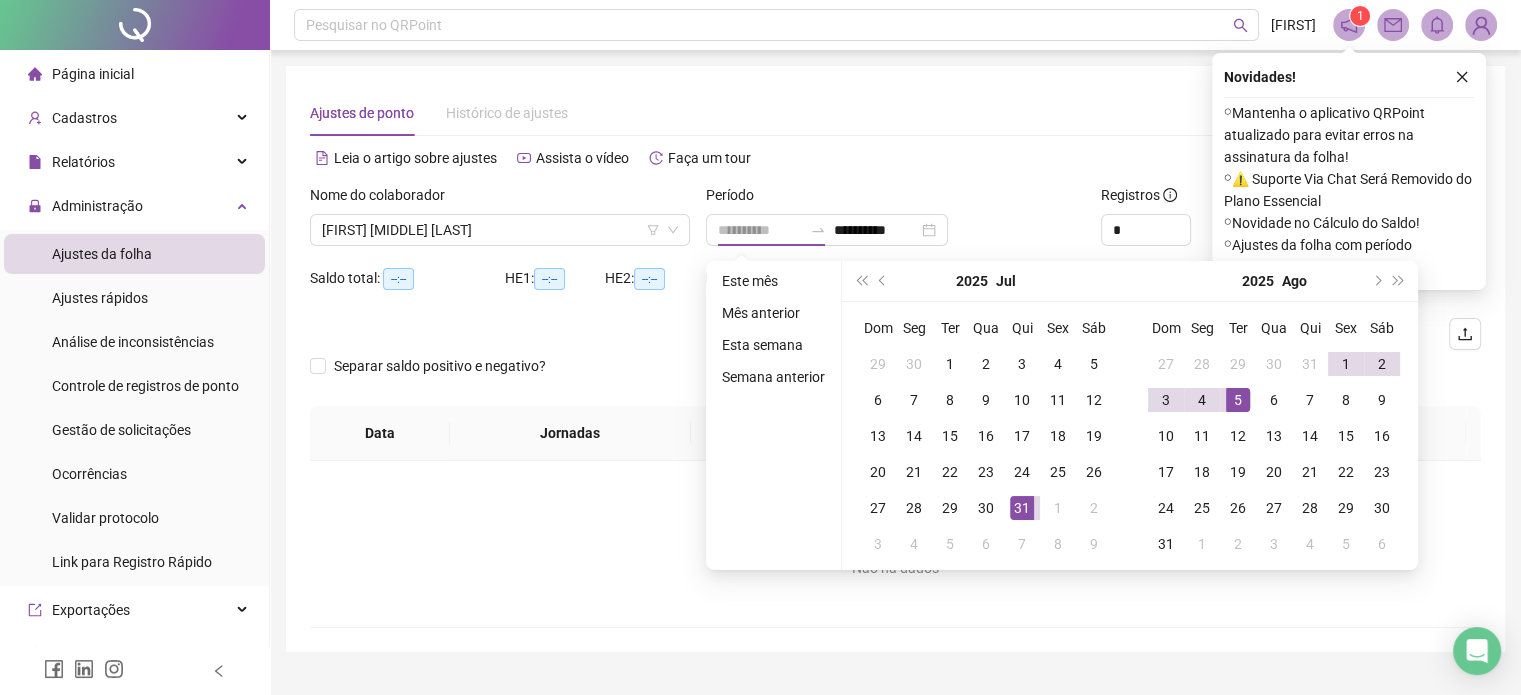 click on "5" at bounding box center (1238, 400) 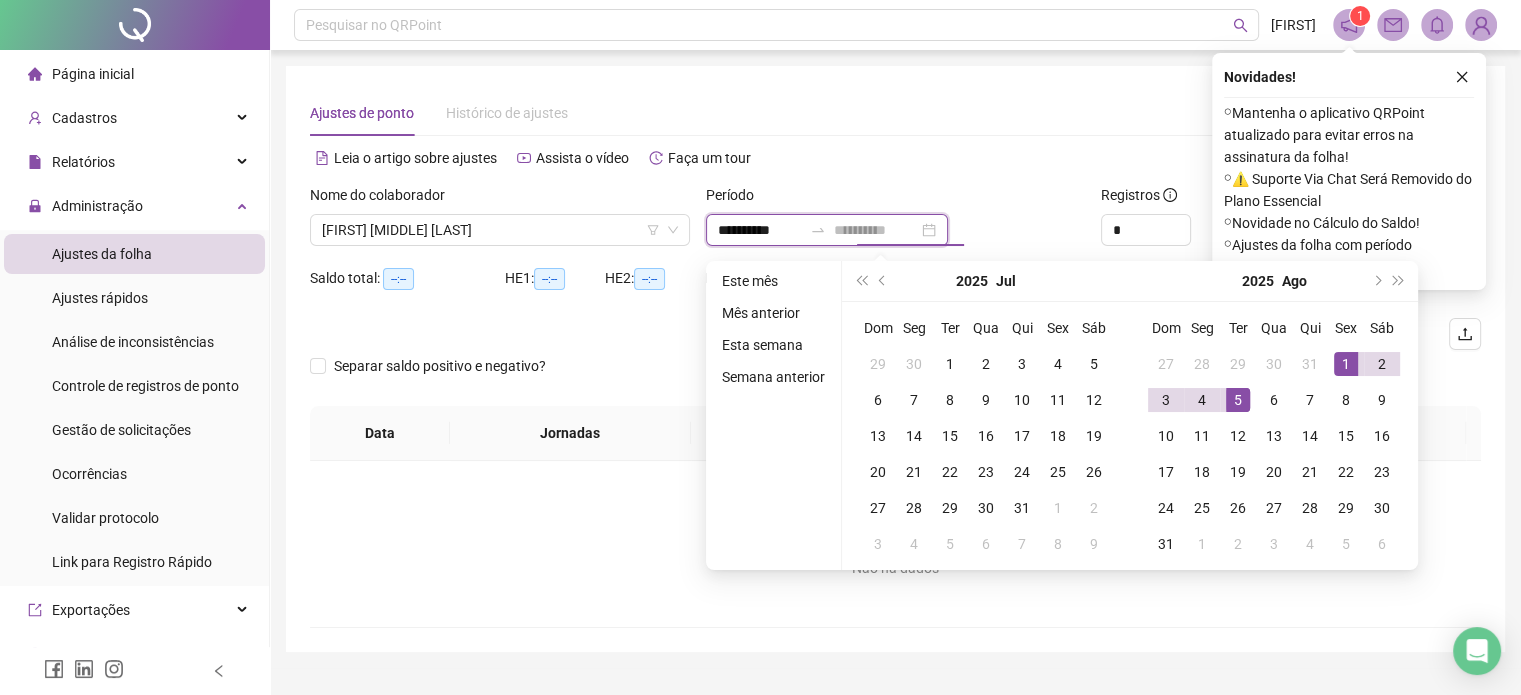 type on "**********" 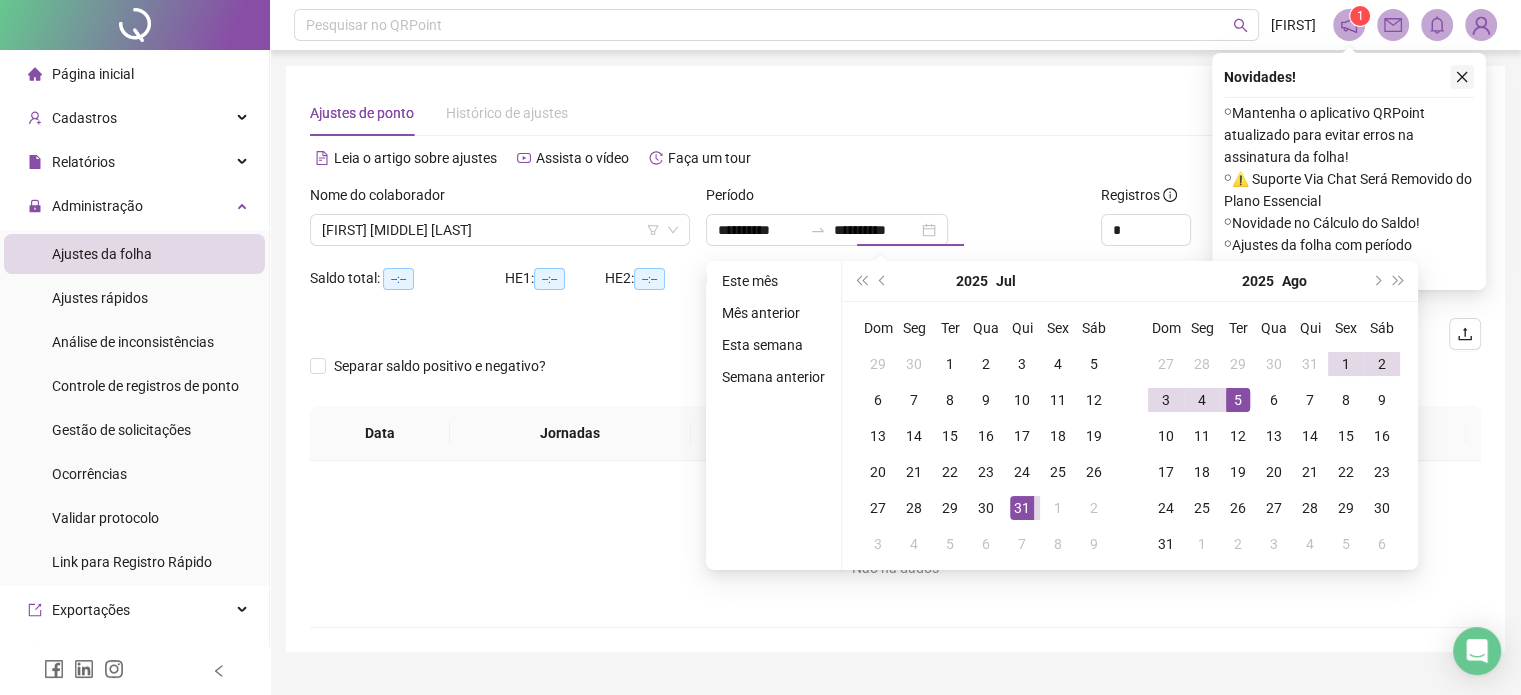 type on "**********" 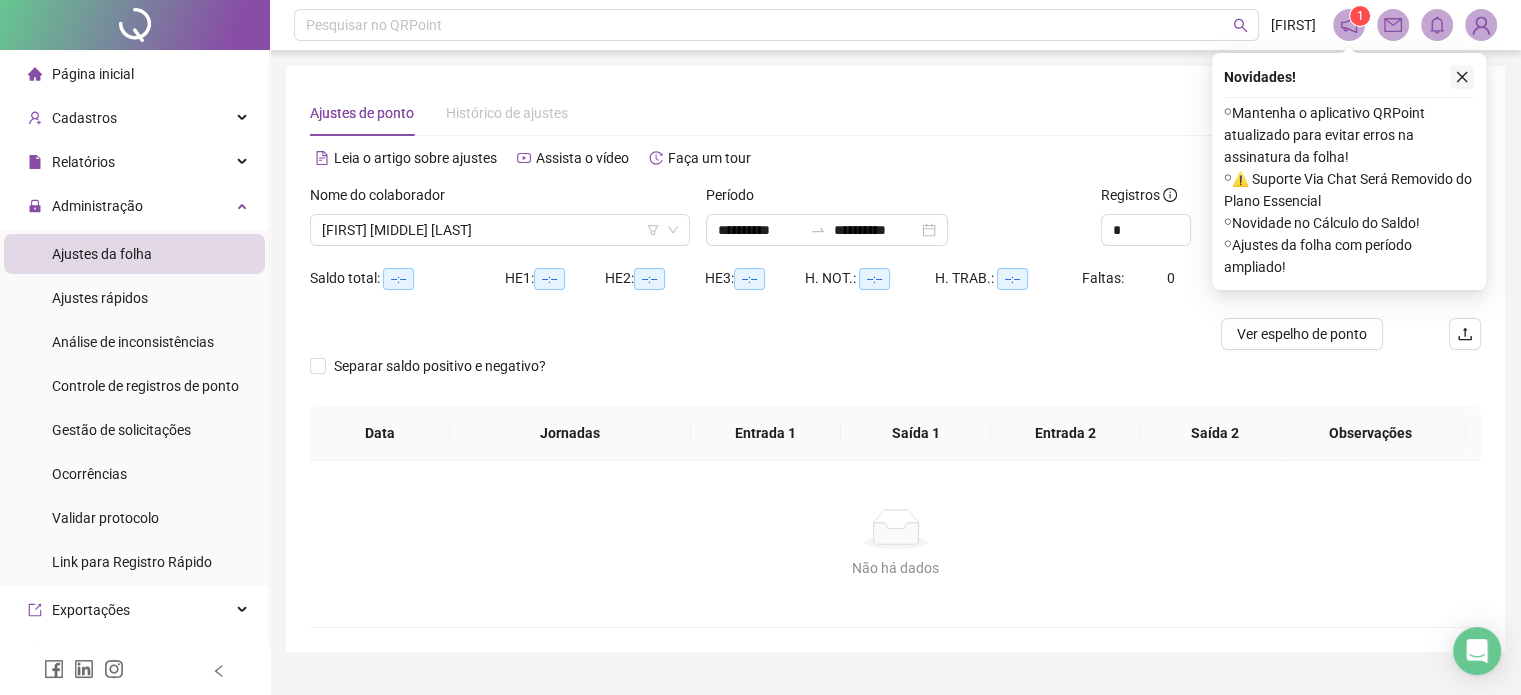 click 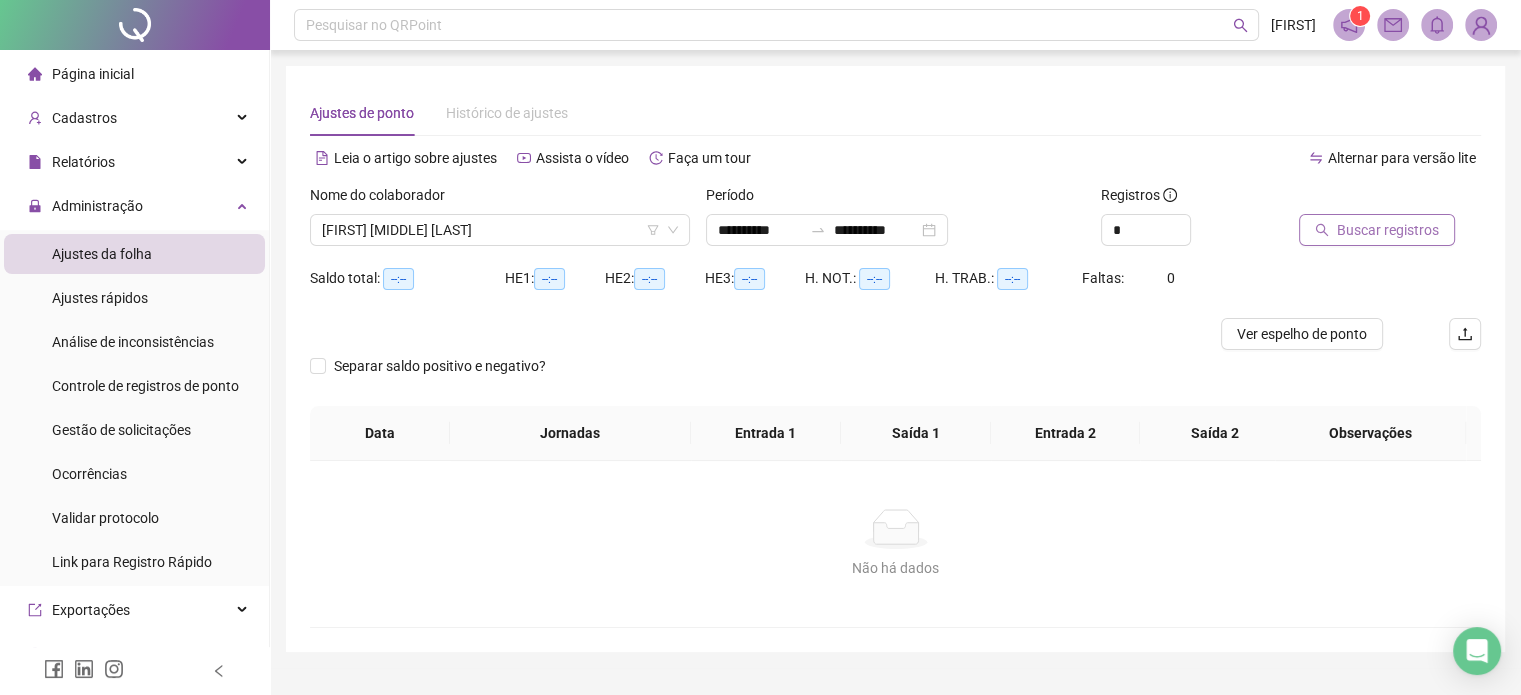 click on "Buscar registros" at bounding box center (1388, 230) 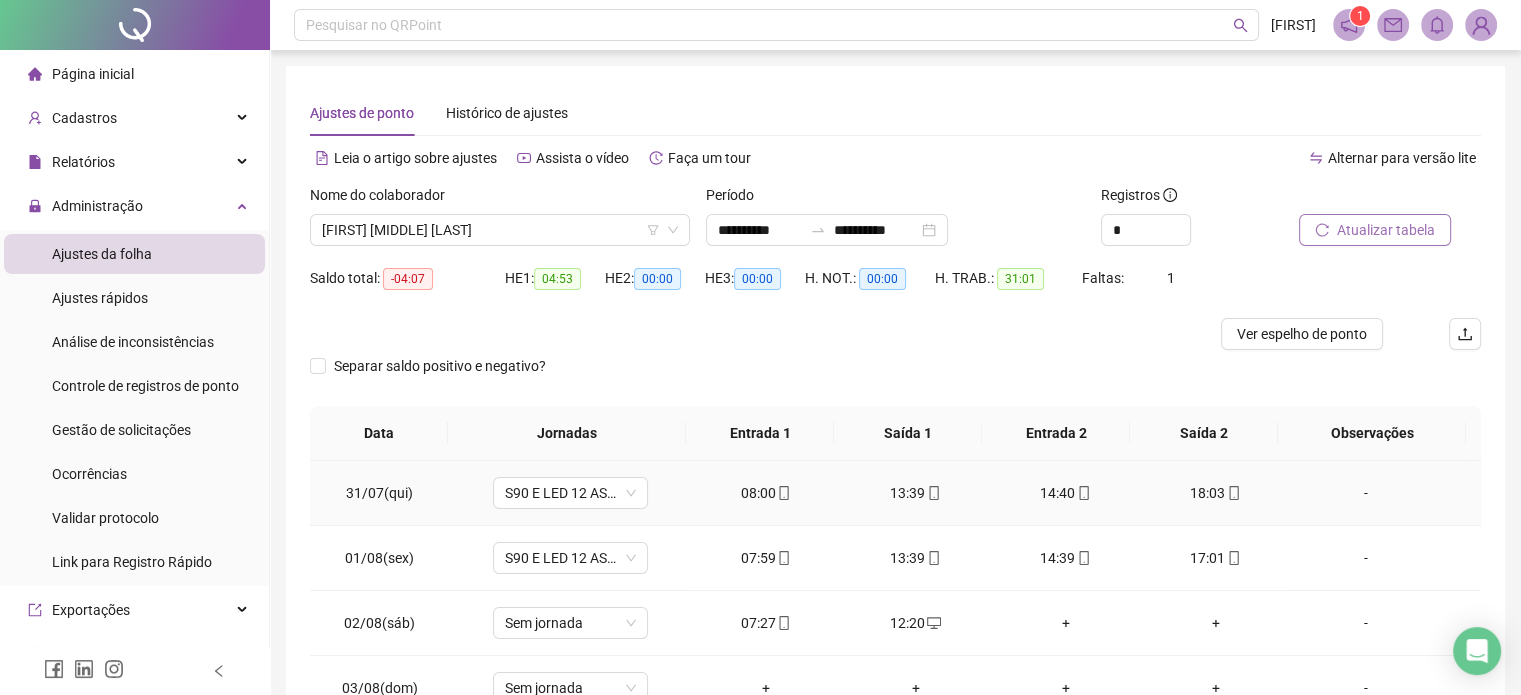 type 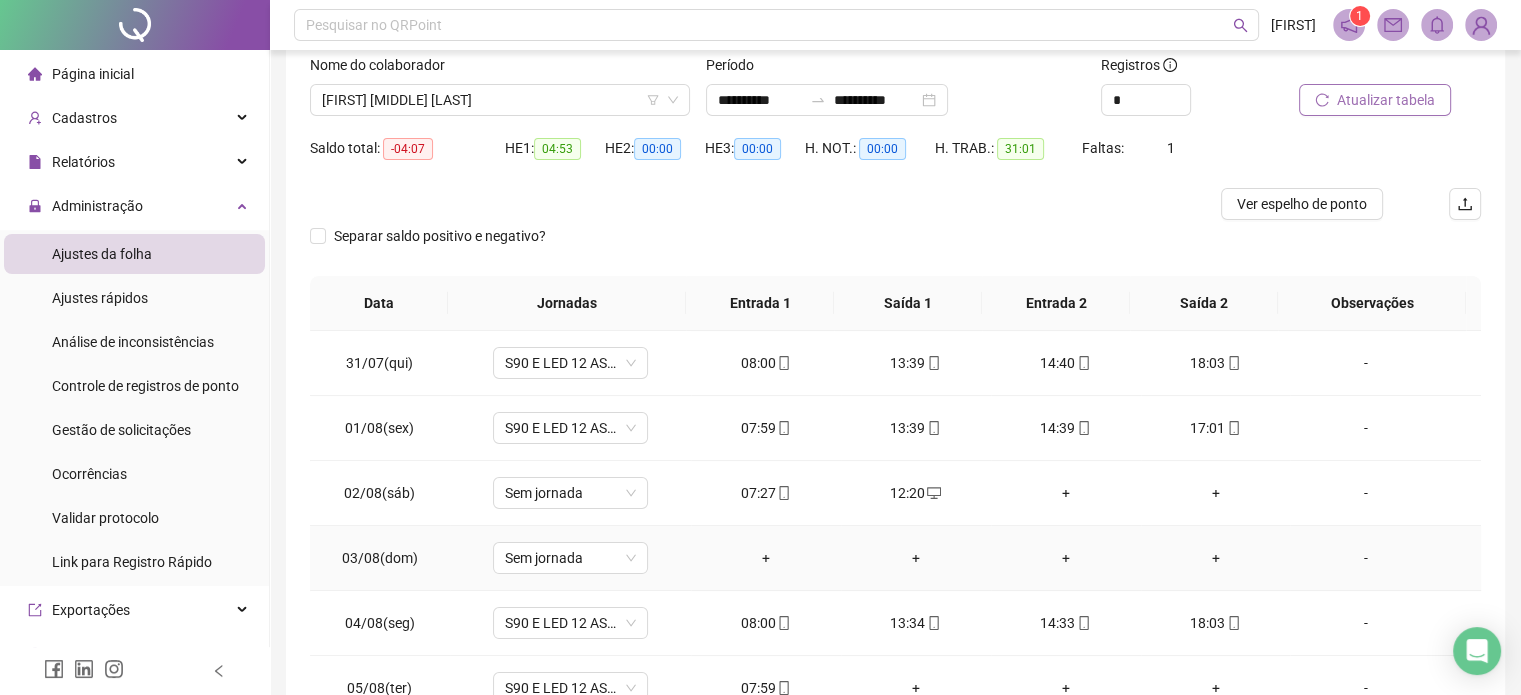 scroll, scrollTop: 264, scrollLeft: 0, axis: vertical 